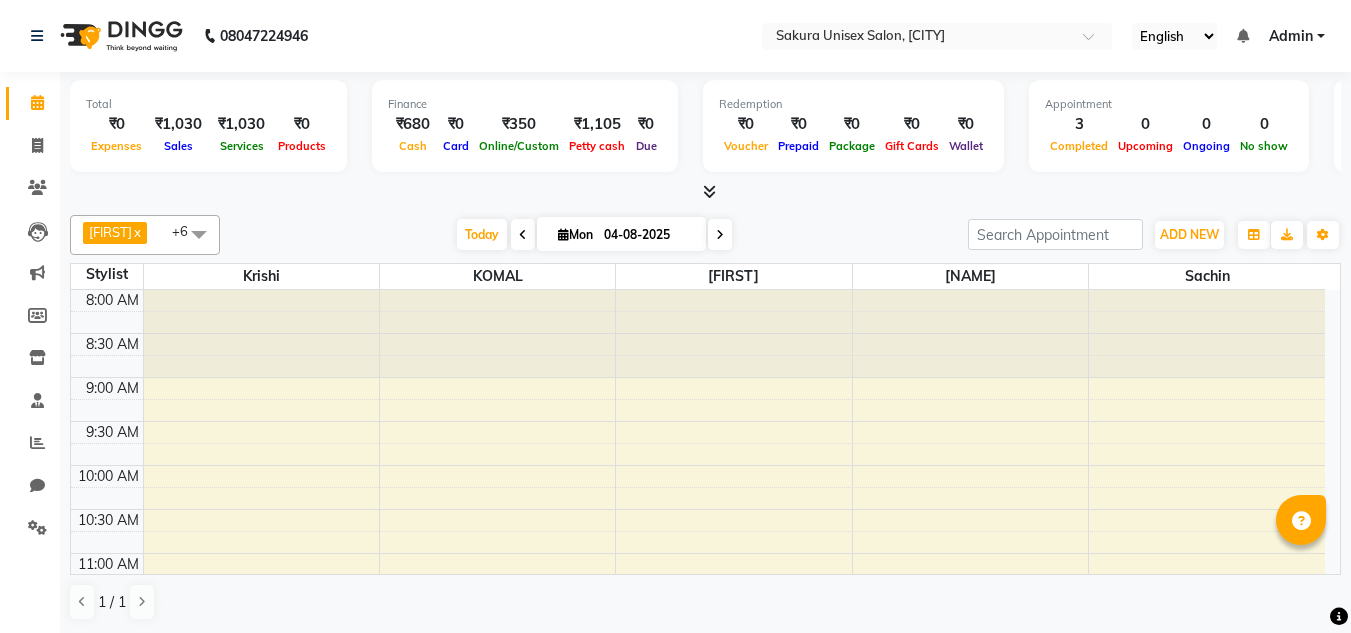 scroll, scrollTop: 0, scrollLeft: 0, axis: both 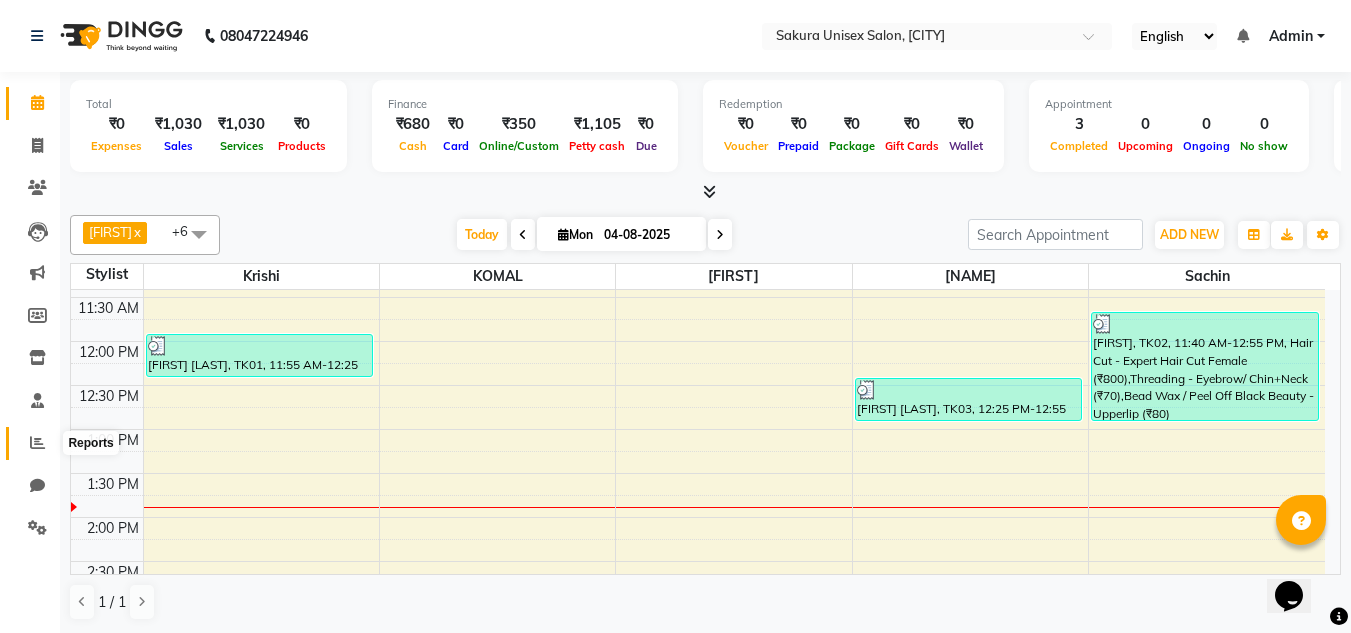 click 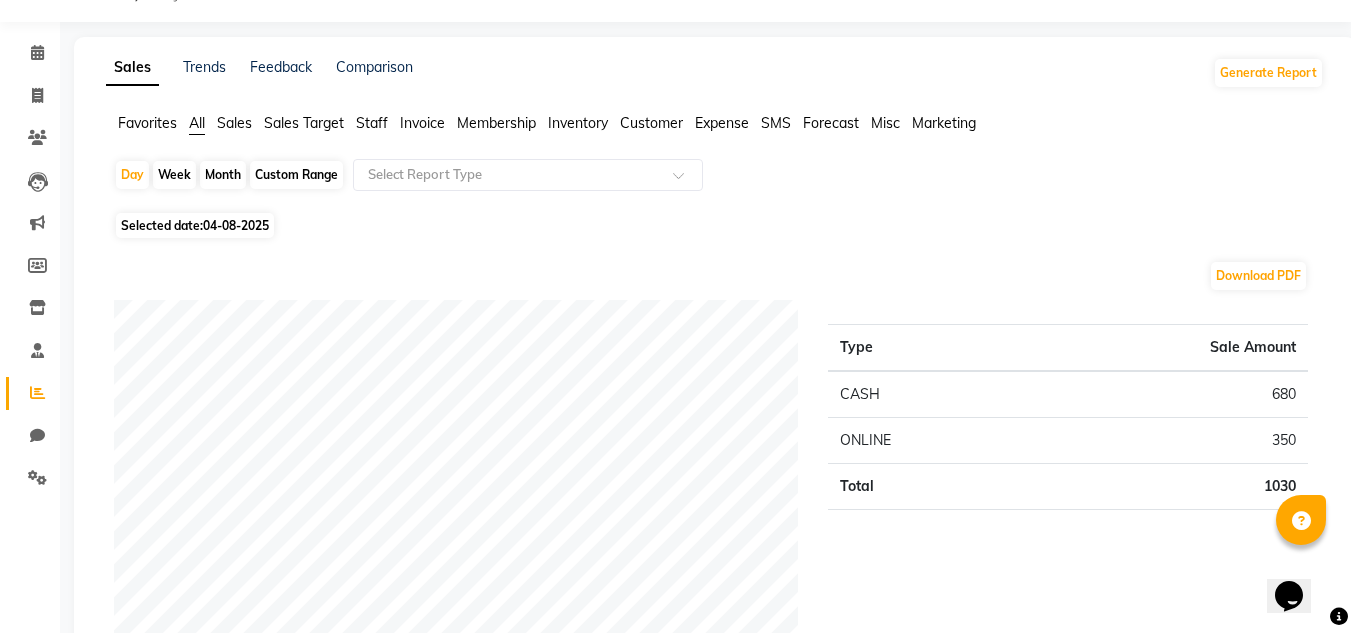 scroll, scrollTop: 0, scrollLeft: 0, axis: both 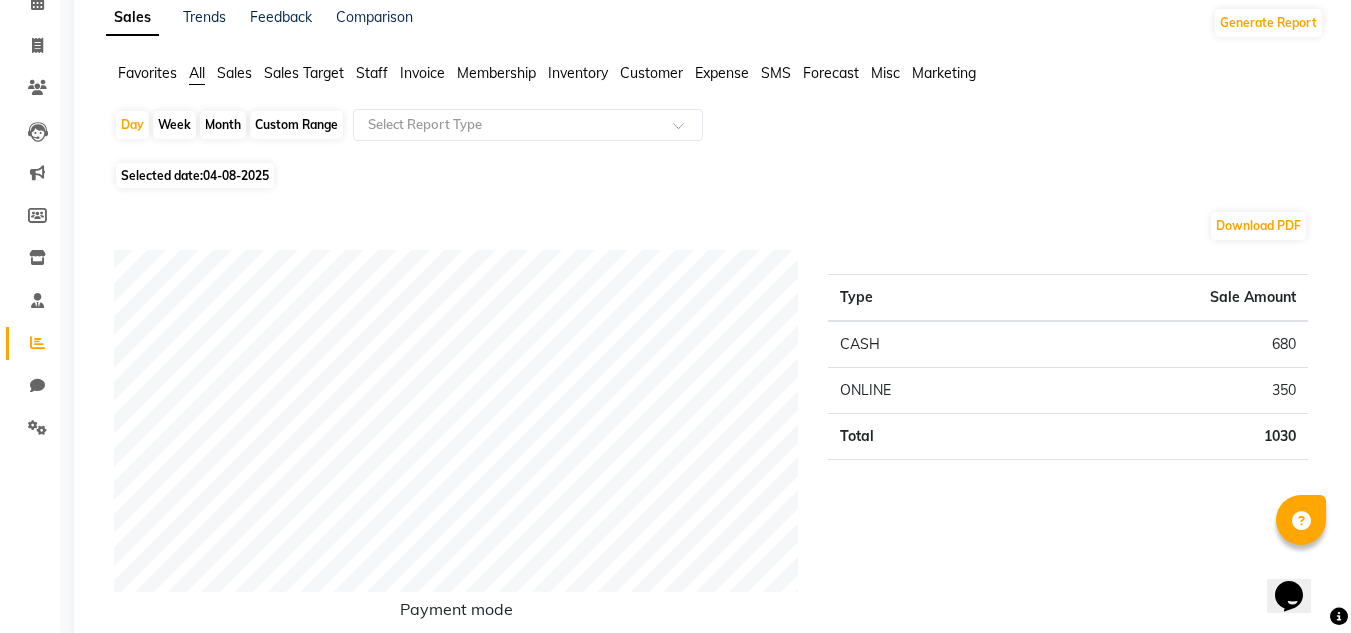 click on "04-08-2025" 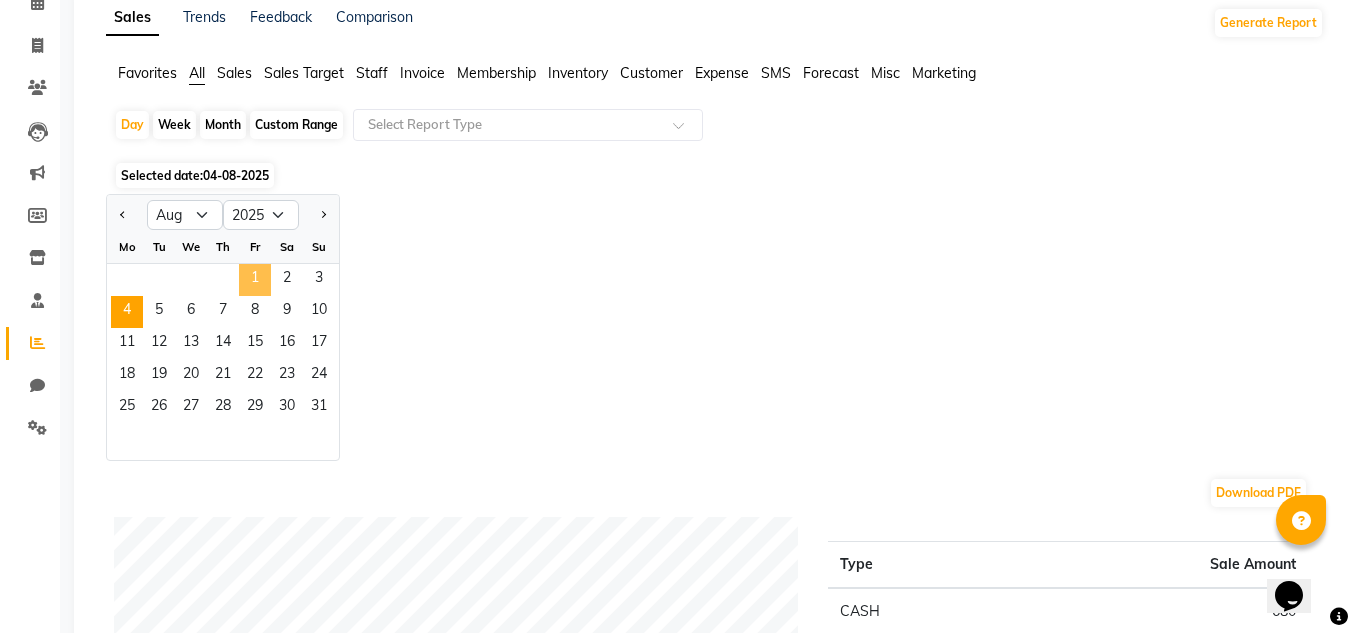 click on "1" 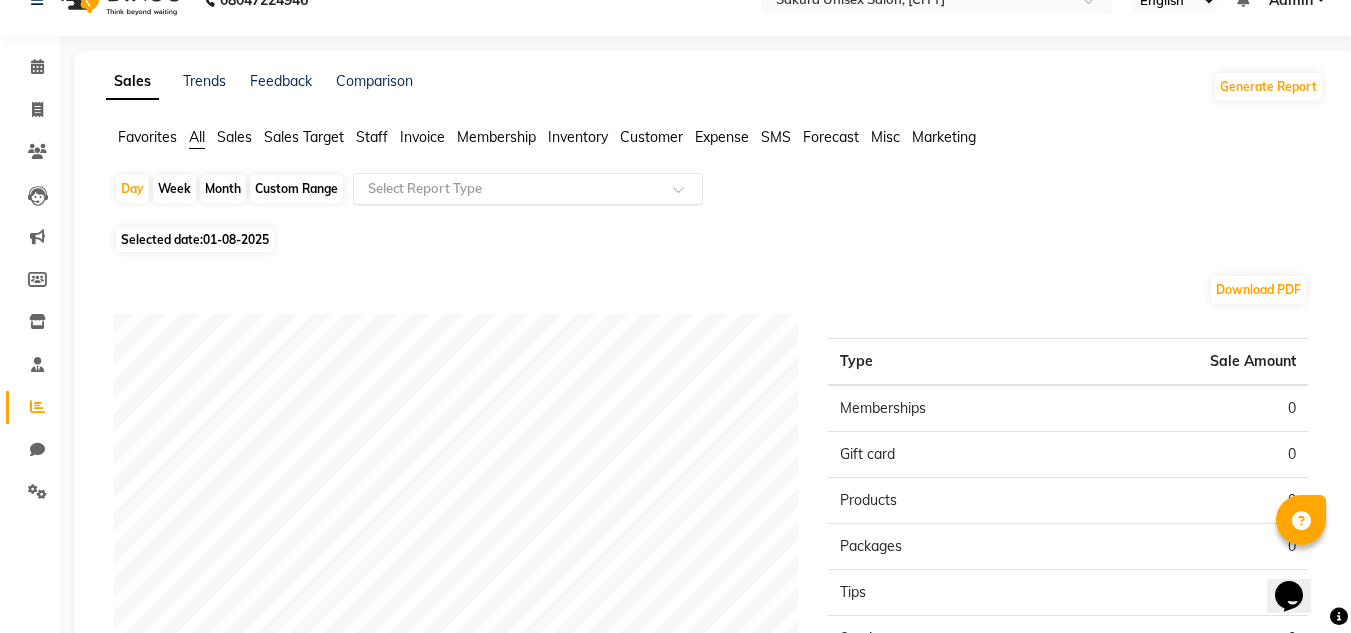 scroll, scrollTop: 0, scrollLeft: 0, axis: both 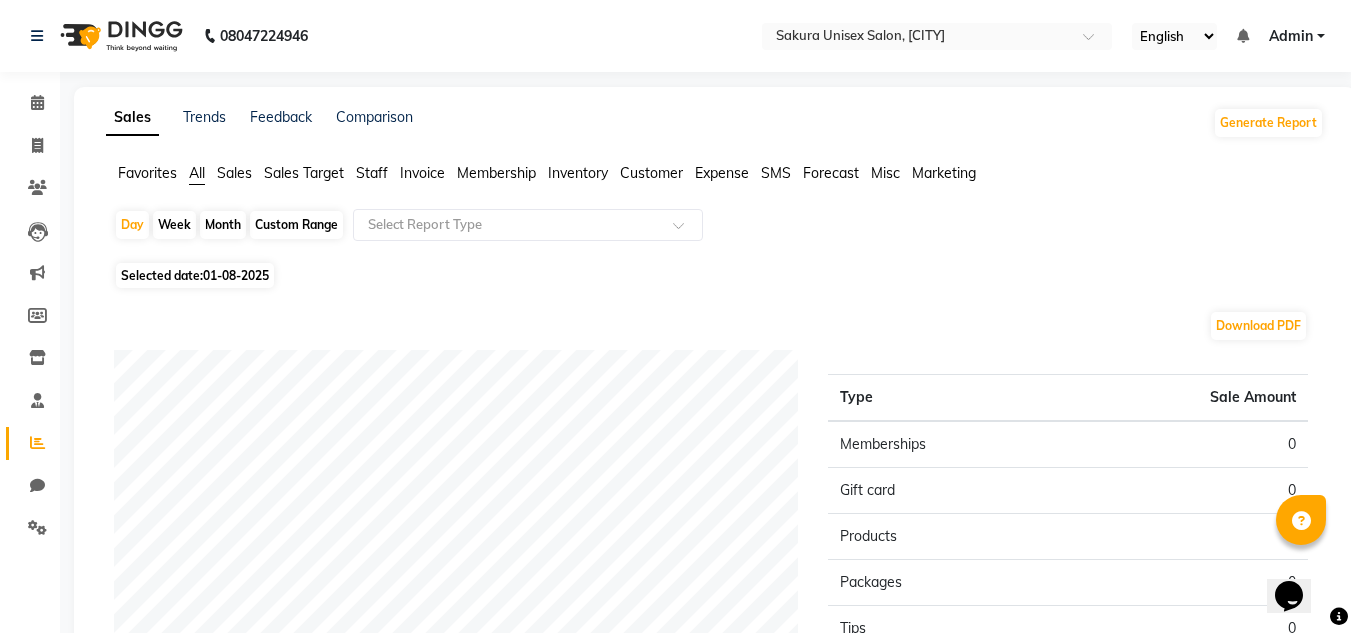 click on "Week" 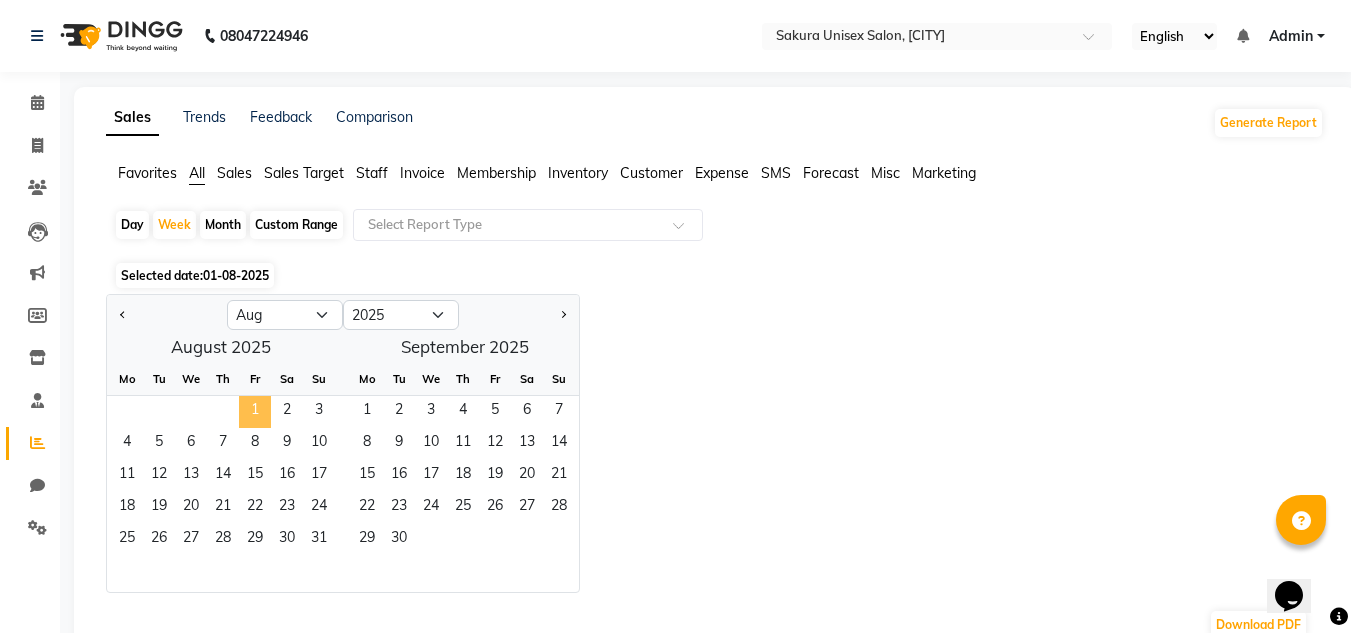 click on "1" 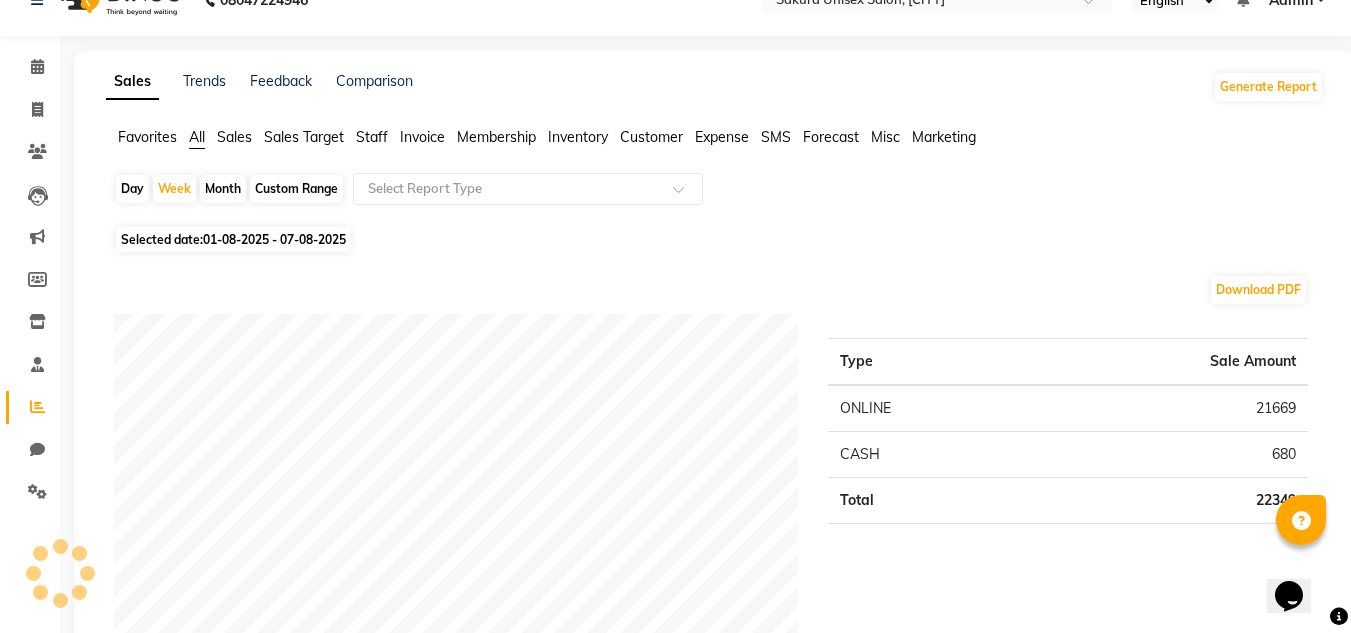 scroll, scrollTop: 0, scrollLeft: 0, axis: both 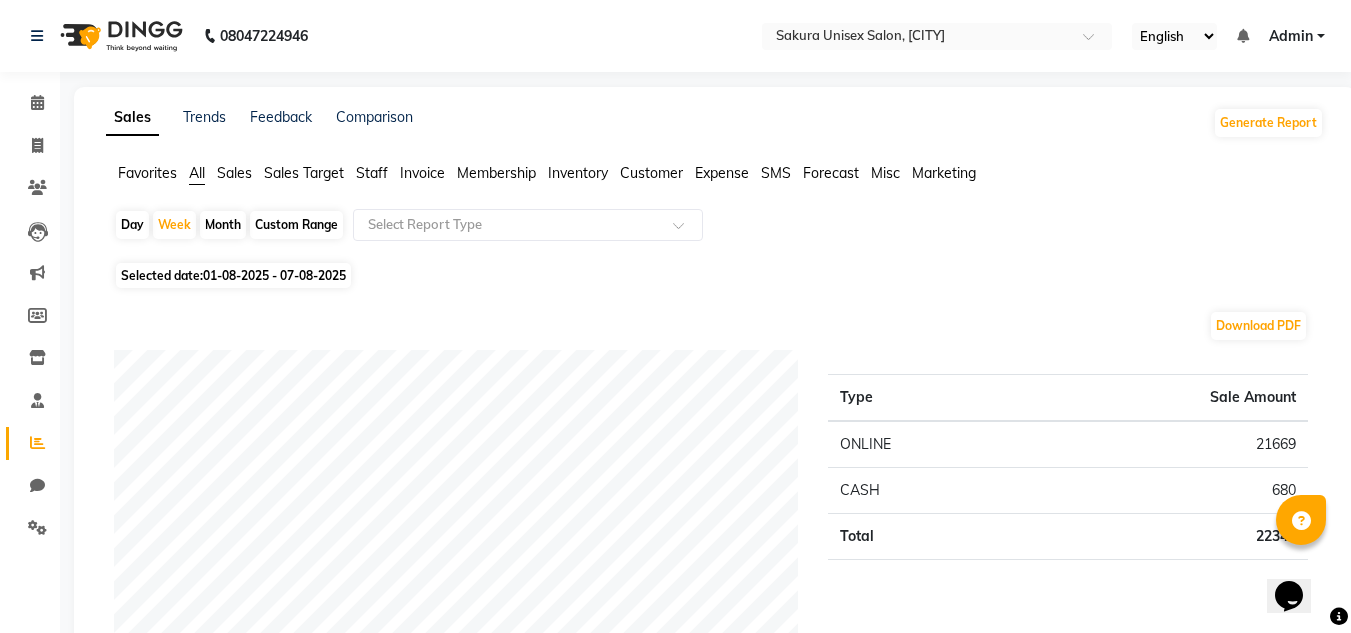 click on "Custom Range" 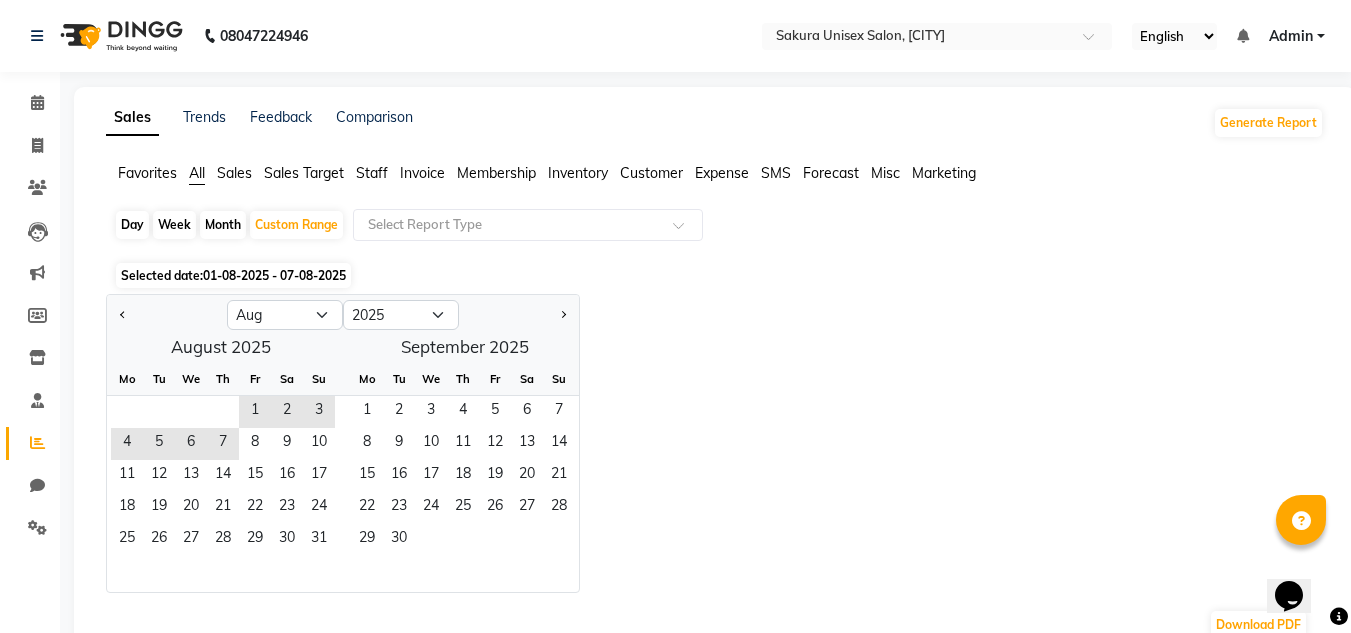 click 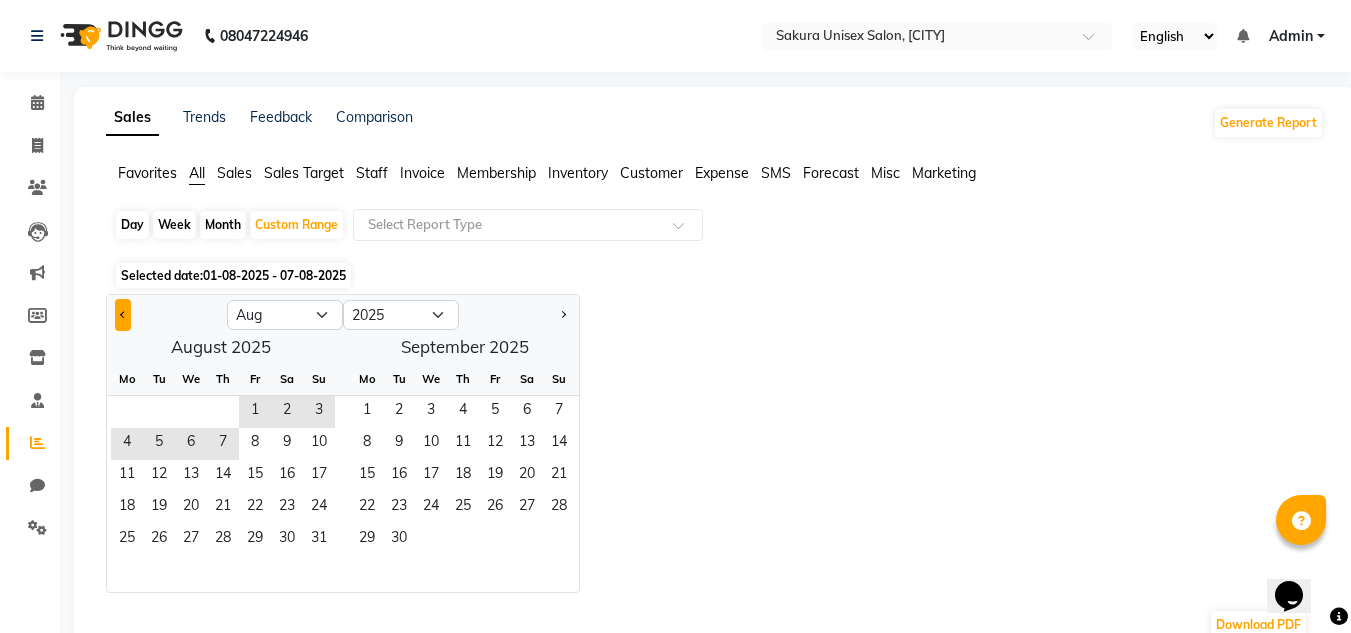 click 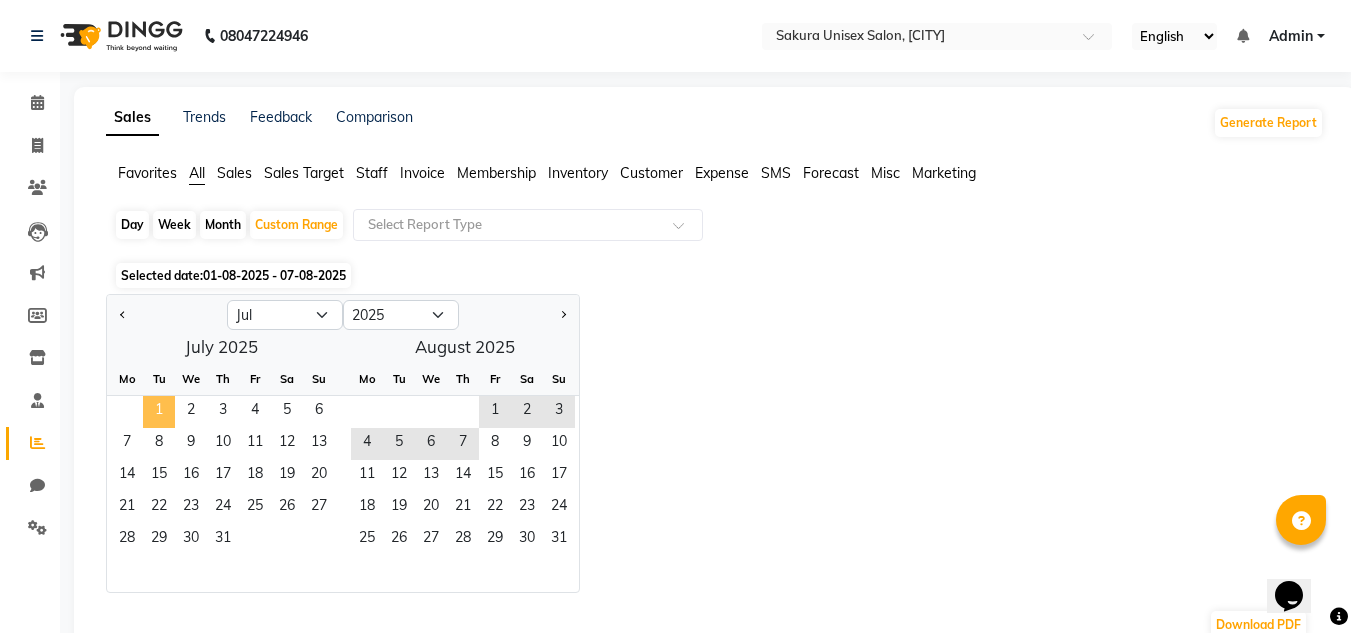 click on "1" 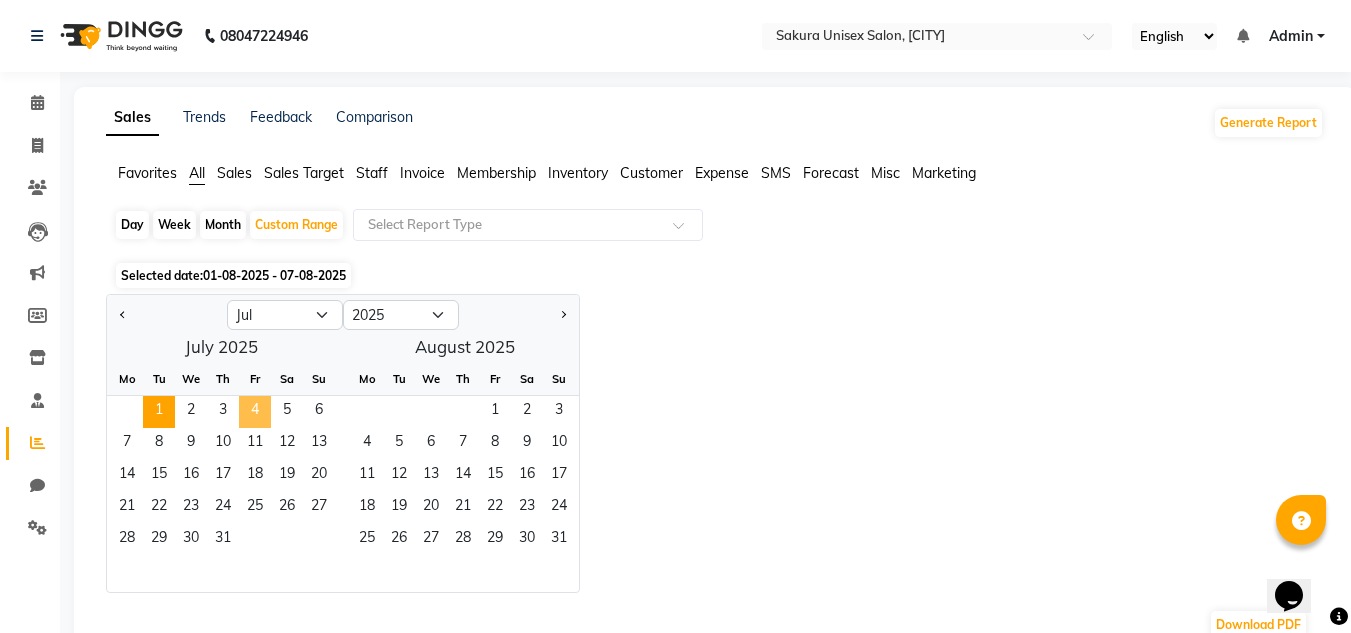 click on "4" 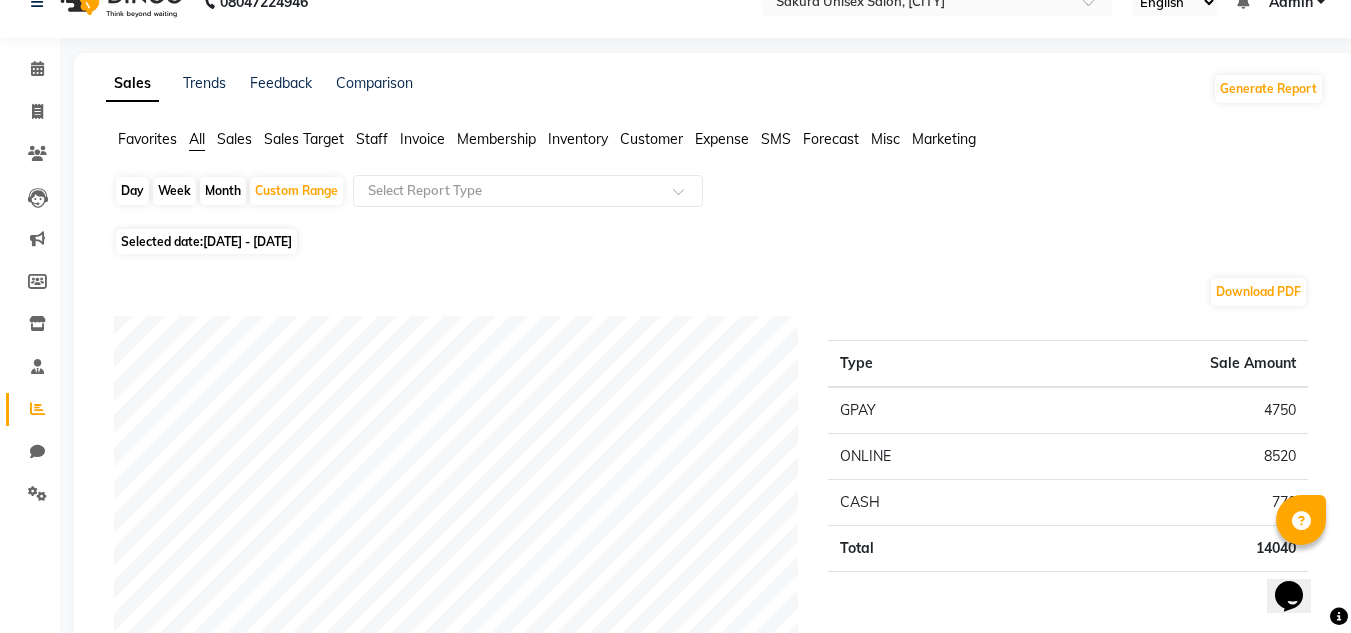 scroll, scrollTop: 0, scrollLeft: 0, axis: both 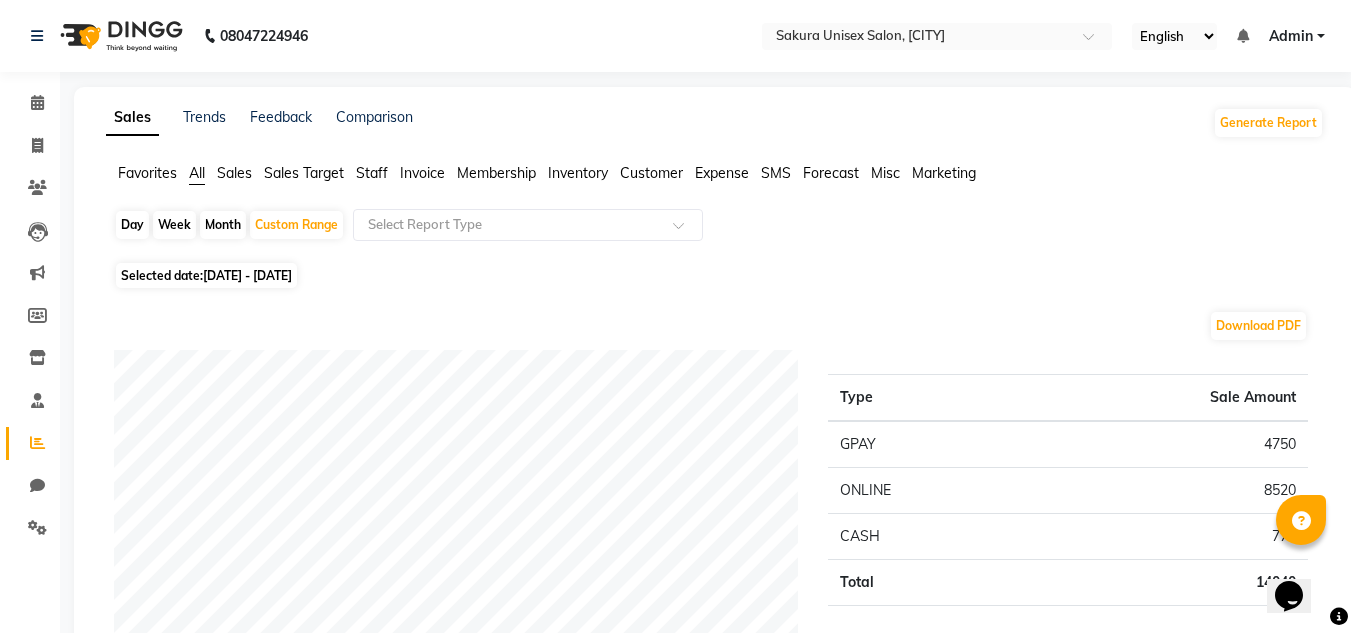 click on "[DATE] - [DATE]" 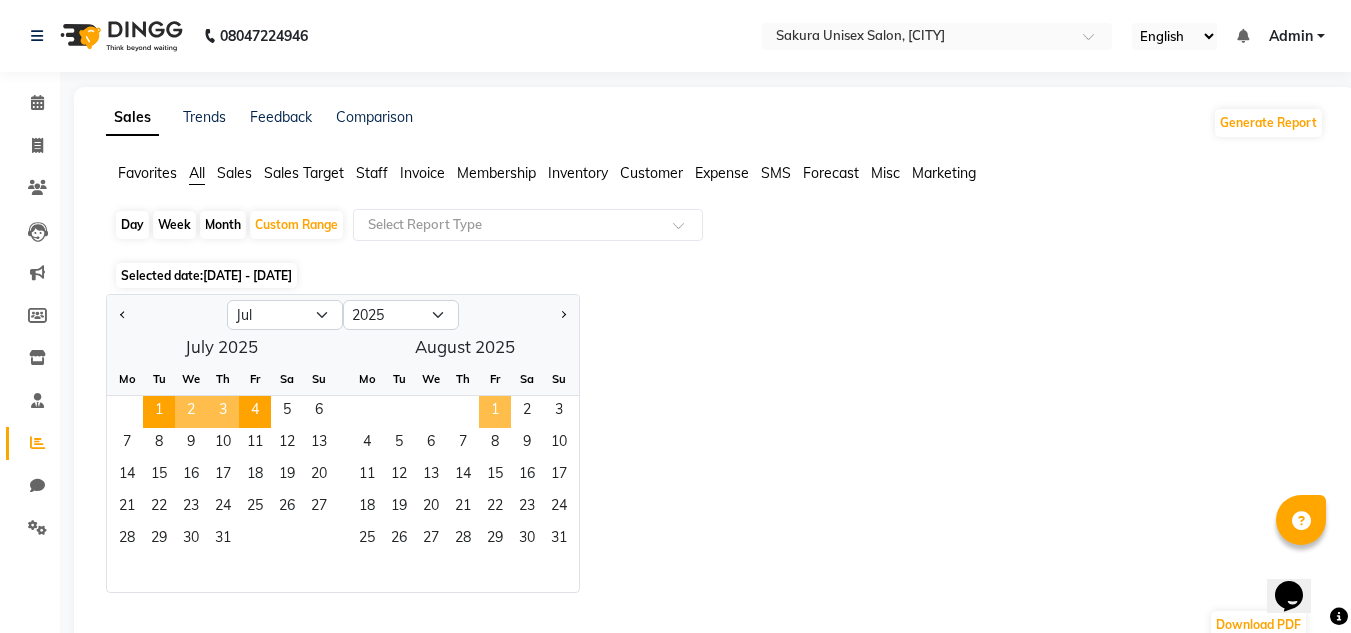 click on "1" 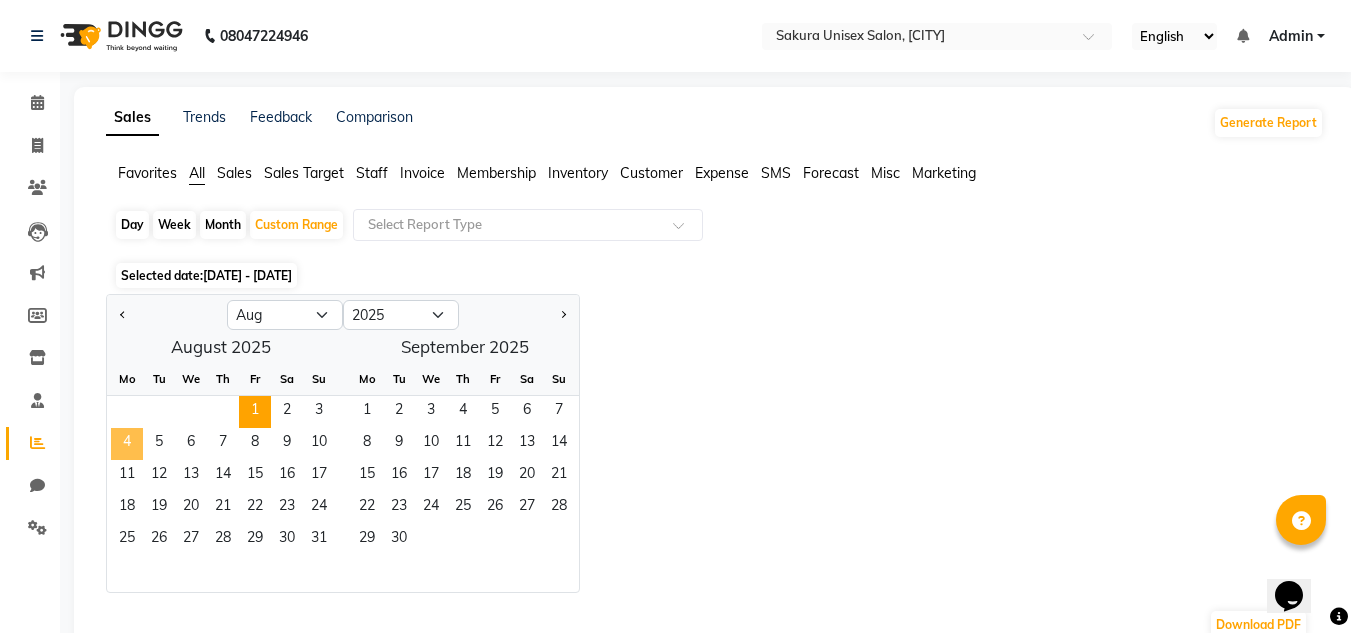 click on "4" 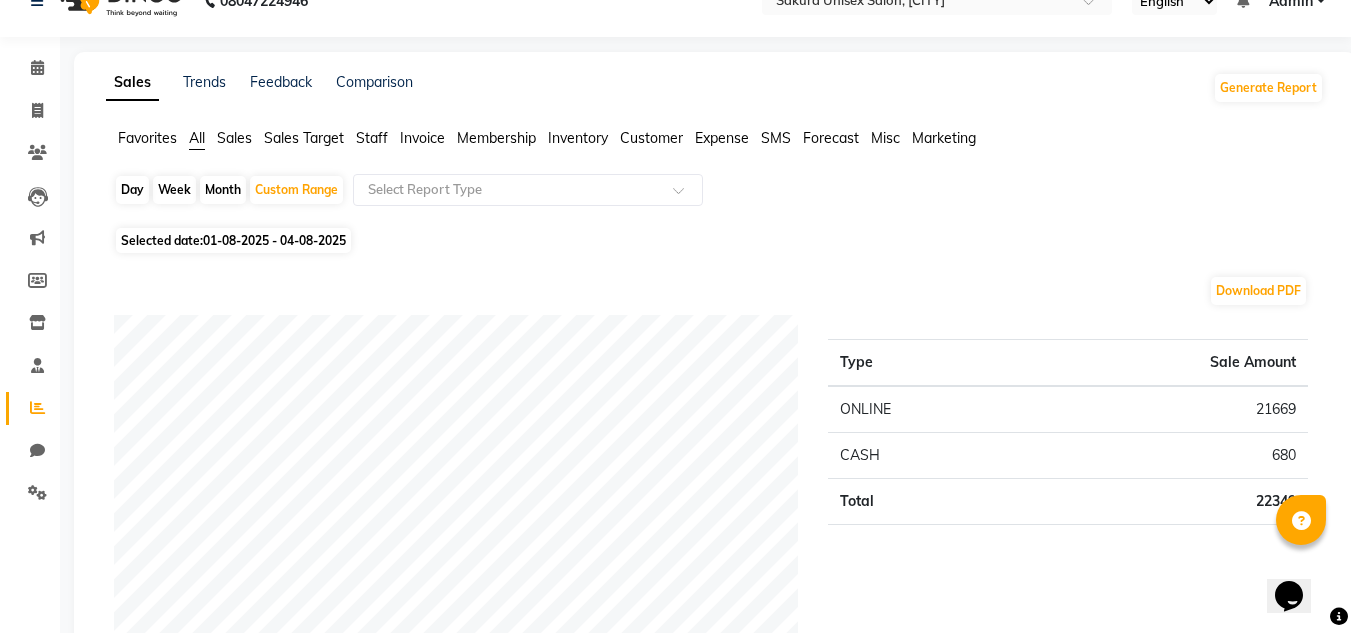 scroll, scrollTop: 0, scrollLeft: 0, axis: both 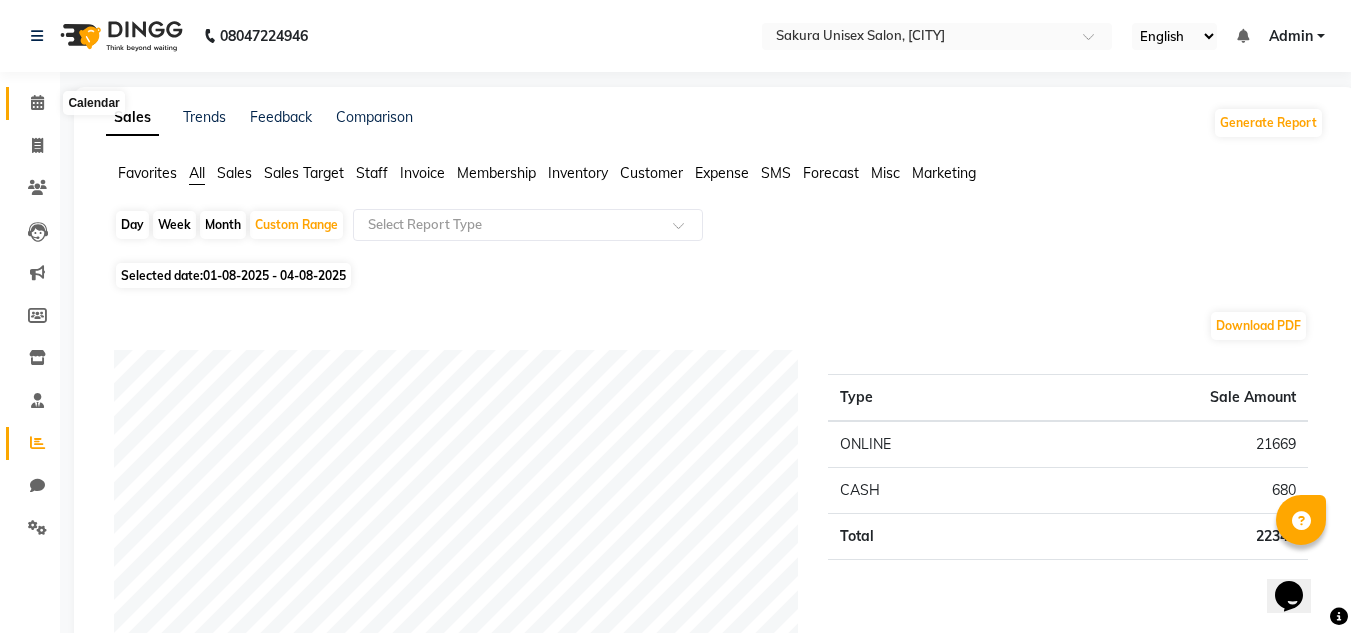 click 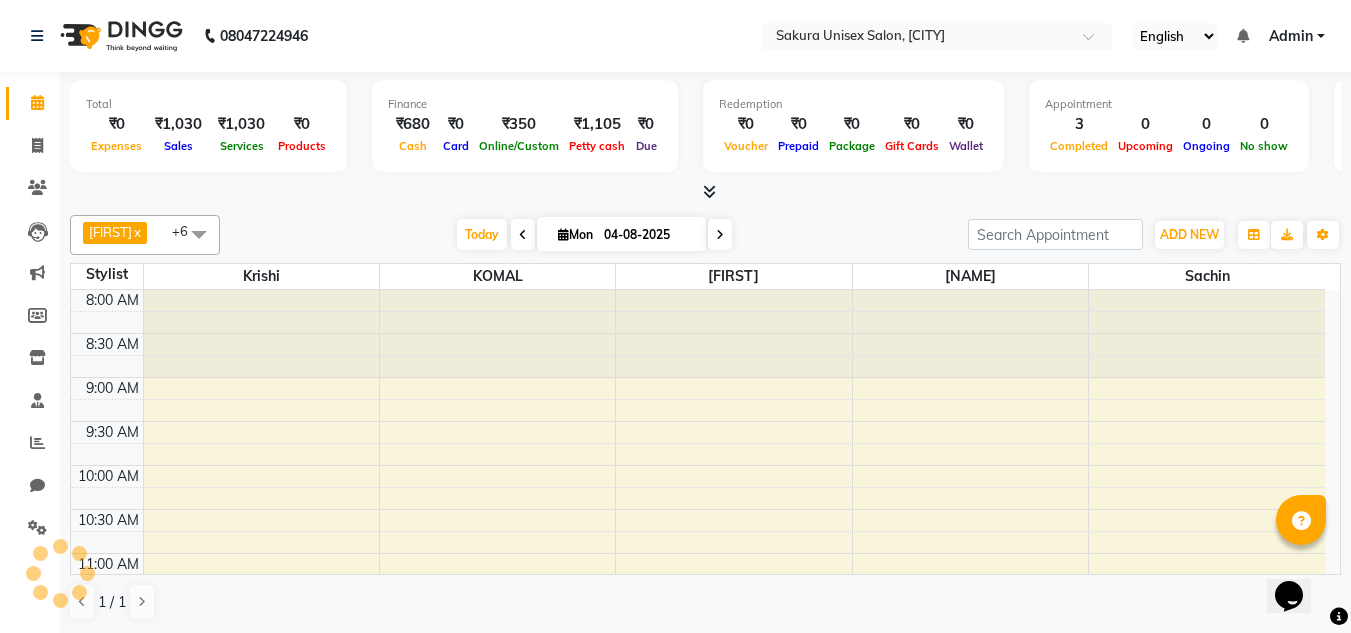 scroll, scrollTop: 0, scrollLeft: 0, axis: both 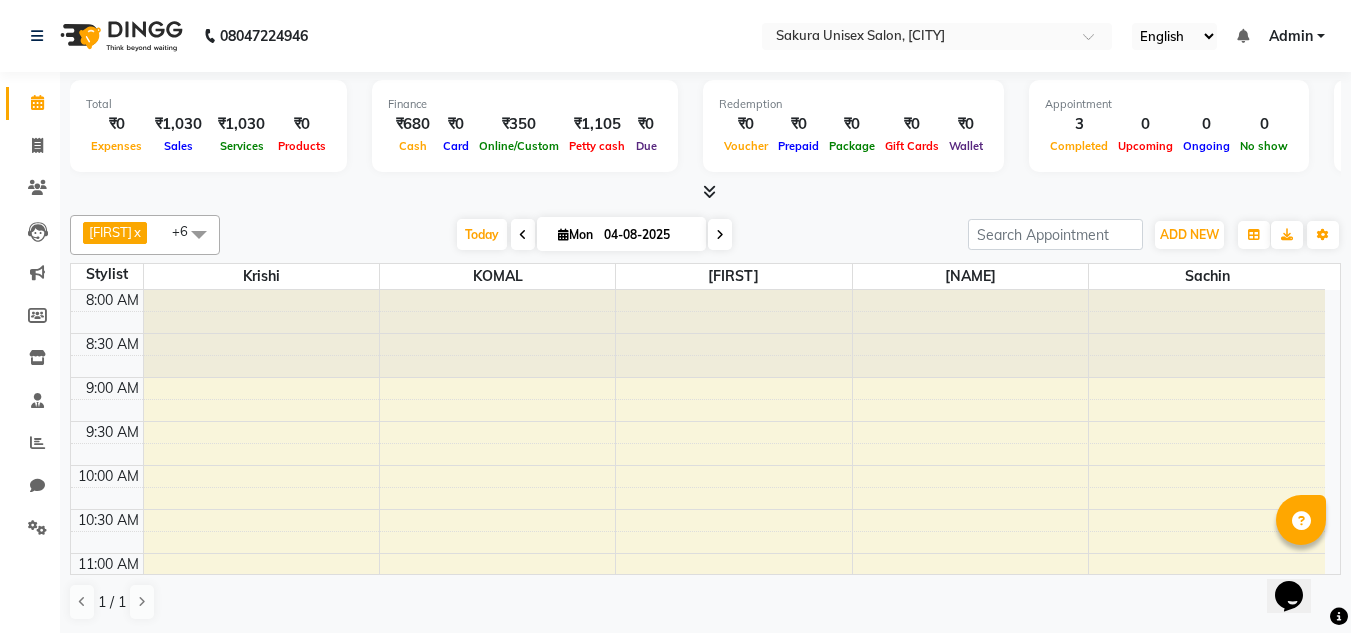 click on "Reports" 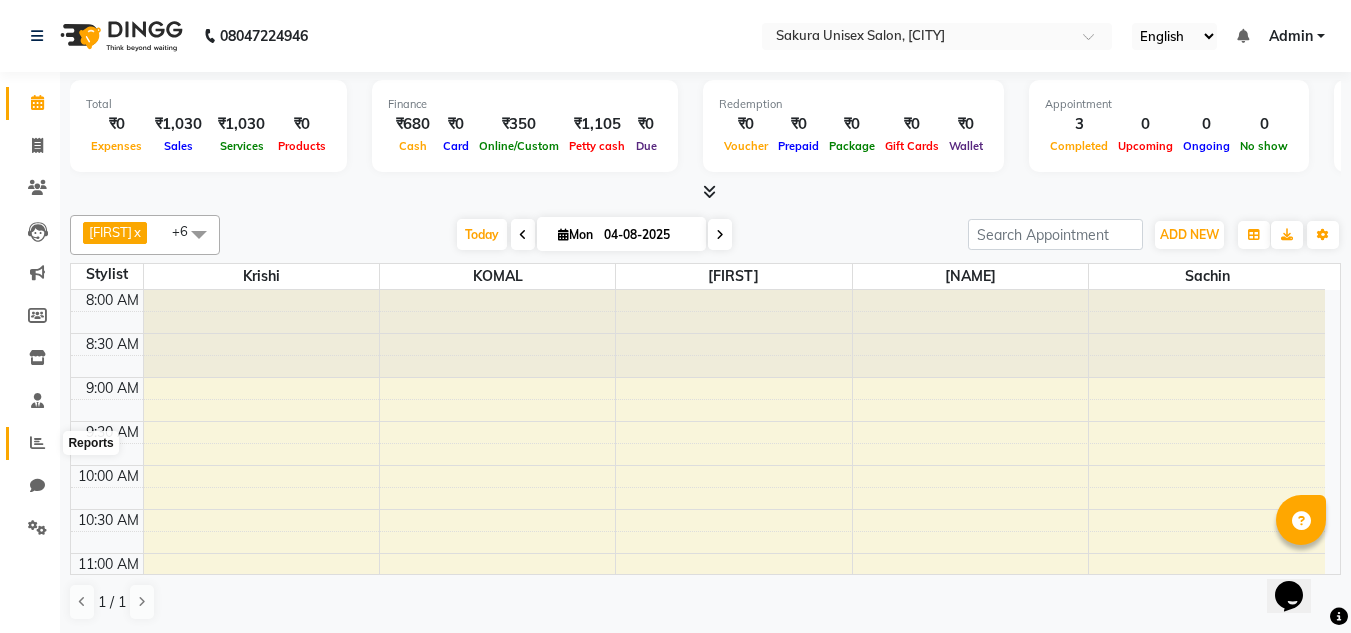 click on "Reports" 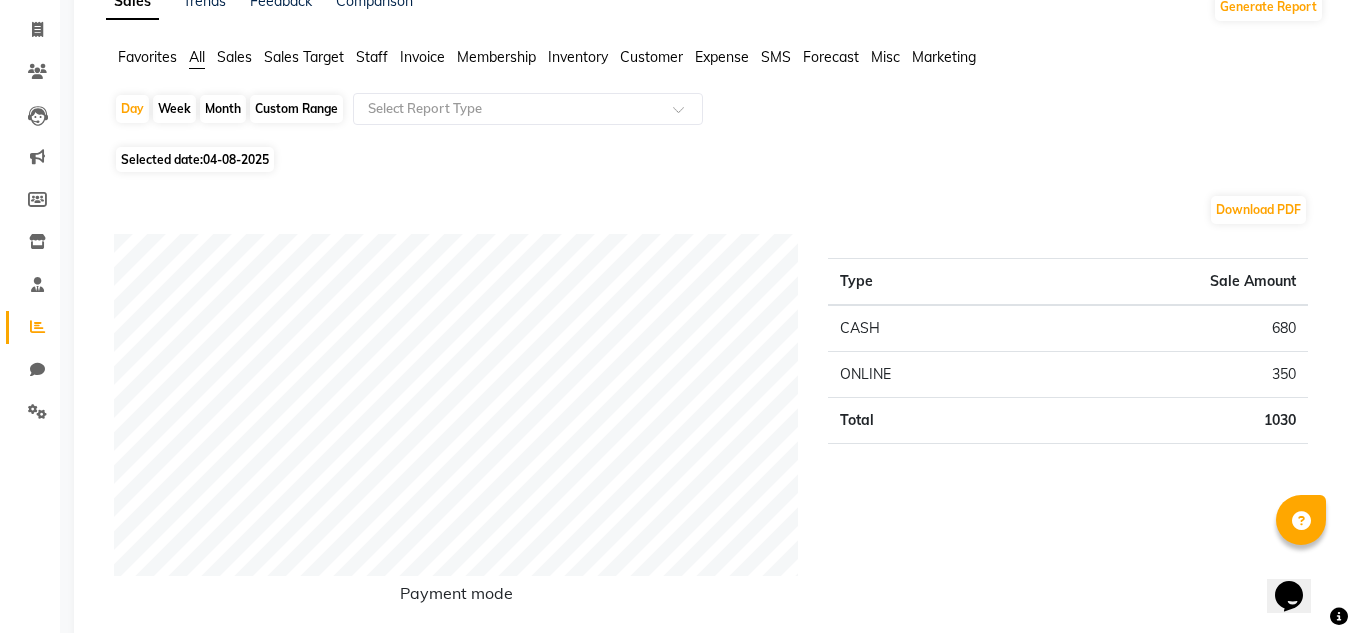 scroll, scrollTop: 100, scrollLeft: 0, axis: vertical 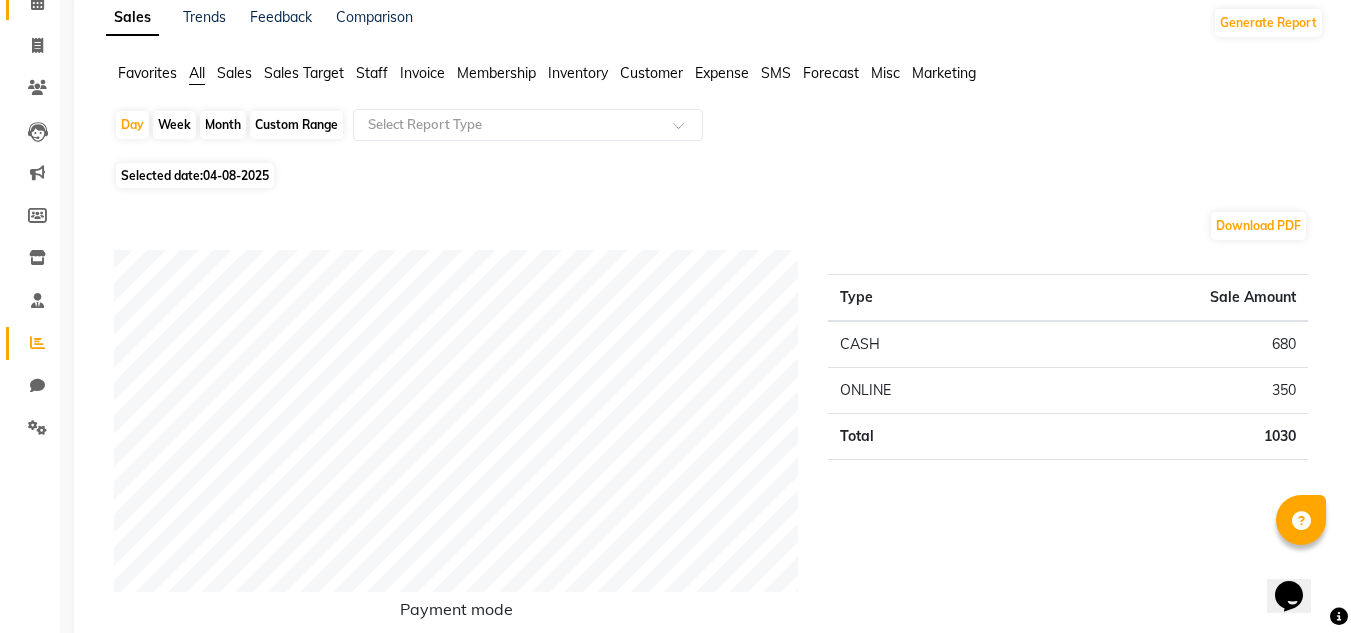 click on "Calendar" 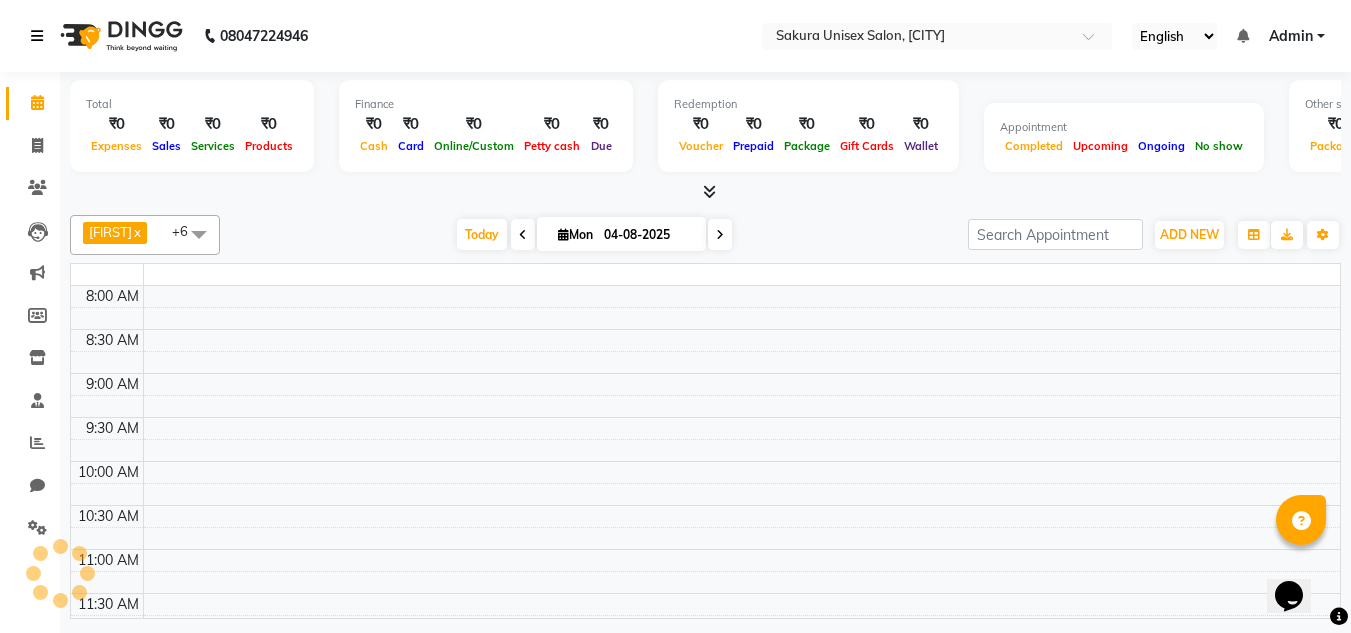 scroll, scrollTop: 0, scrollLeft: 0, axis: both 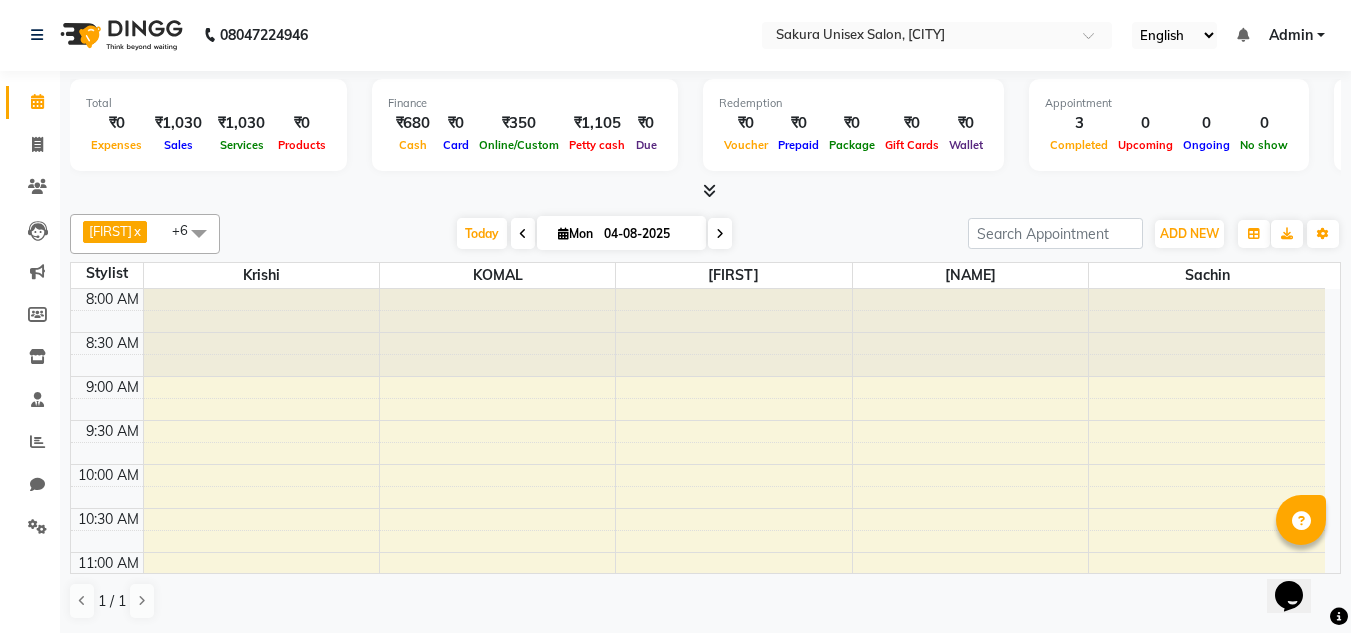 click at bounding box center [199, 233] 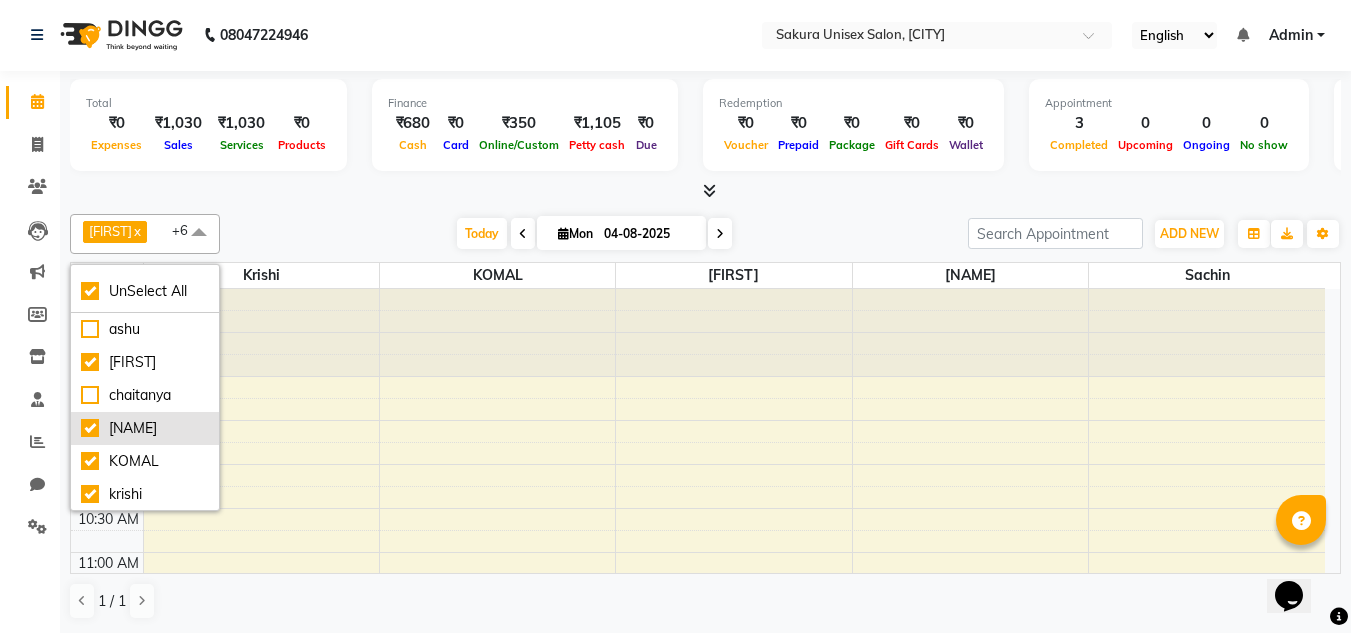scroll, scrollTop: 34, scrollLeft: 0, axis: vertical 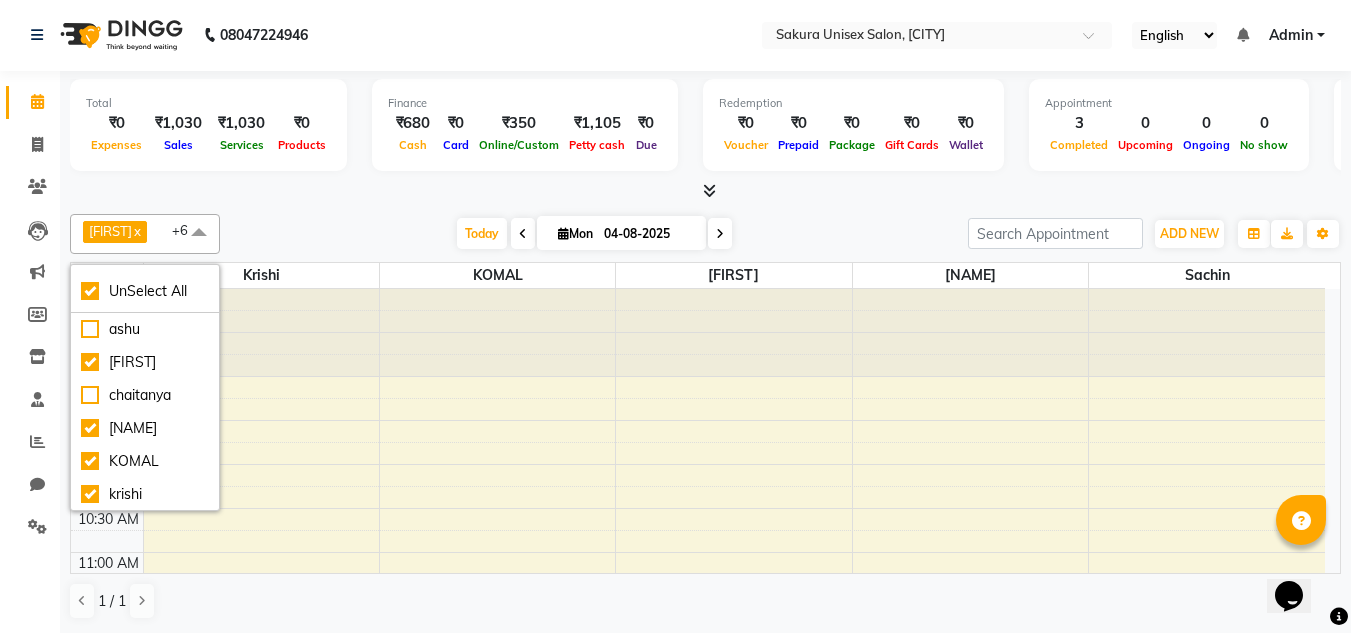 click on "Total  ₹0  Expenses ₹1,030  Sales ₹1,030  Services ₹0  Products Finance  ₹680  Cash ₹0  Card ₹350  Online/Custom ₹1,105 Petty cash ₹0 Due  Redemption  ₹0 Voucher ₹0 Prepaid ₹0 Package ₹0  Gift Cards ₹0  Wallet  Appointment  3 Completed 0 Upcoming 0 Ongoing 0 No show  Other sales  ₹0  Packages ₹0  Memberships ₹0  Vouchers ₹0  Prepaids ₹0  Gift Cards [FIRST]   x [FIRST]   x [FIRST]  x [FIRST]   x [FIRST]   x  [FIRST]  x [FIRST]   x +6 UnSelect All  [FIRST] [FIRST]  [FIRST] [FIRST]  [FIRST] [FIRST]  [FIRST] [FIRST]  [FIRST] [FIRST]  [FIRST] [FIRST]  Today  Mon 04-08-2025 Toggle Dropdown Add Appointment Add Invoice Add Expense Add Attendance Add Client Add Transaction Toggle Dropdown Add Appointment Add Invoice Add Expense Add Attendance Add Client ADD NEW Toggle Dropdown Add Appointment Add Invoice Add Expense Add Attendance Add Client Add Transaction [FIRST]   x [FIRST]   x [FIRST]  x [FIRST]   x [FIRST]   x  [FIRST]  x [FIRST]   x +6 UnSelect All  [FIRST] [FIRST]  [FIRST] [FIRST]  [FIRST] [FIRST]  [FIRST] [FIRST]  [FIRST] [FIRST]  [FIRST] [FIRST]  Group By  Staff View  7" 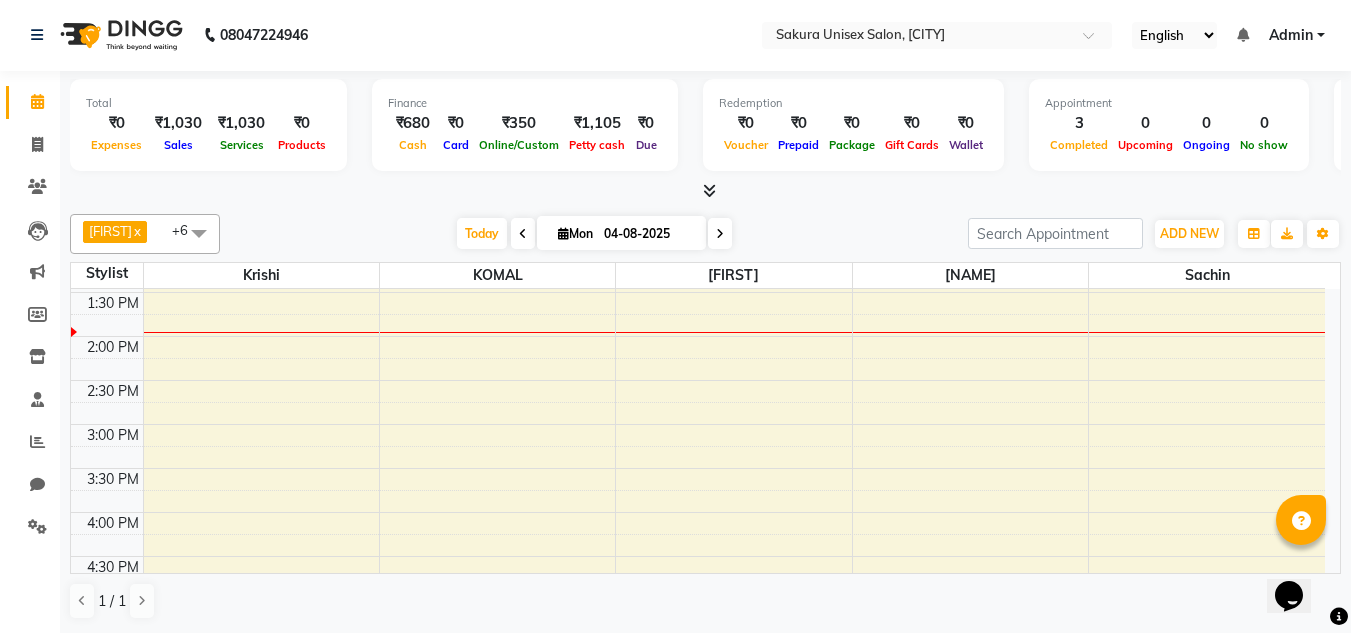 scroll, scrollTop: 500, scrollLeft: 0, axis: vertical 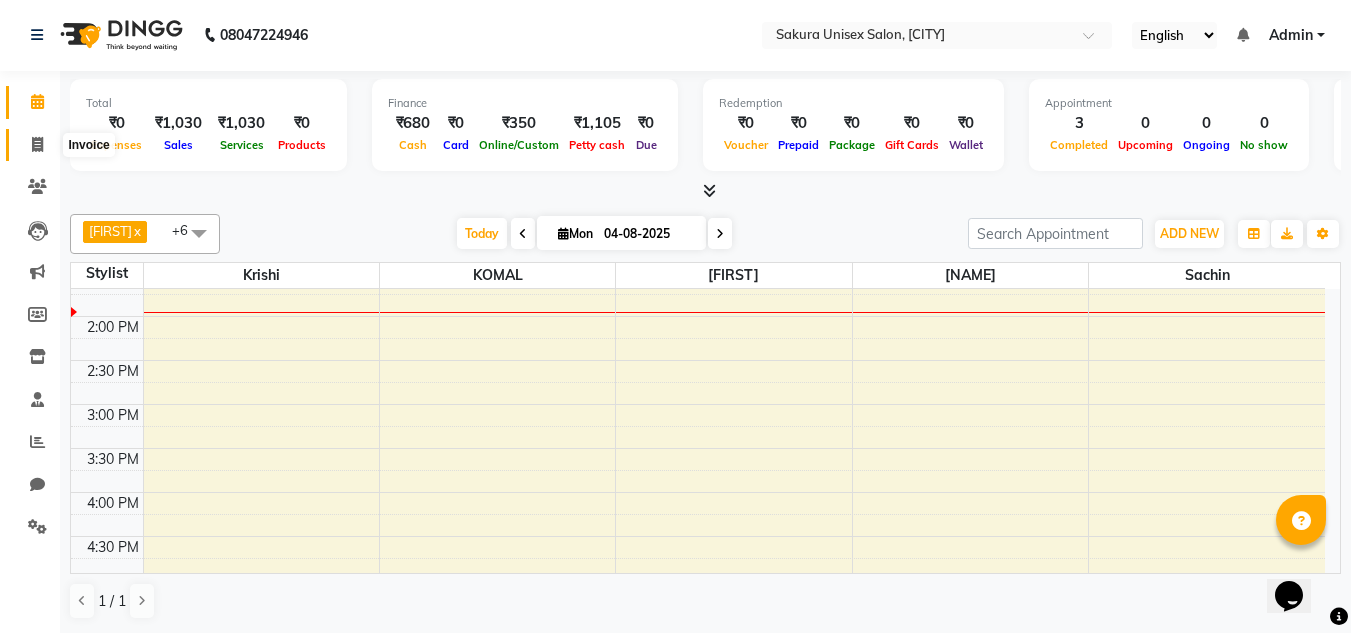 click 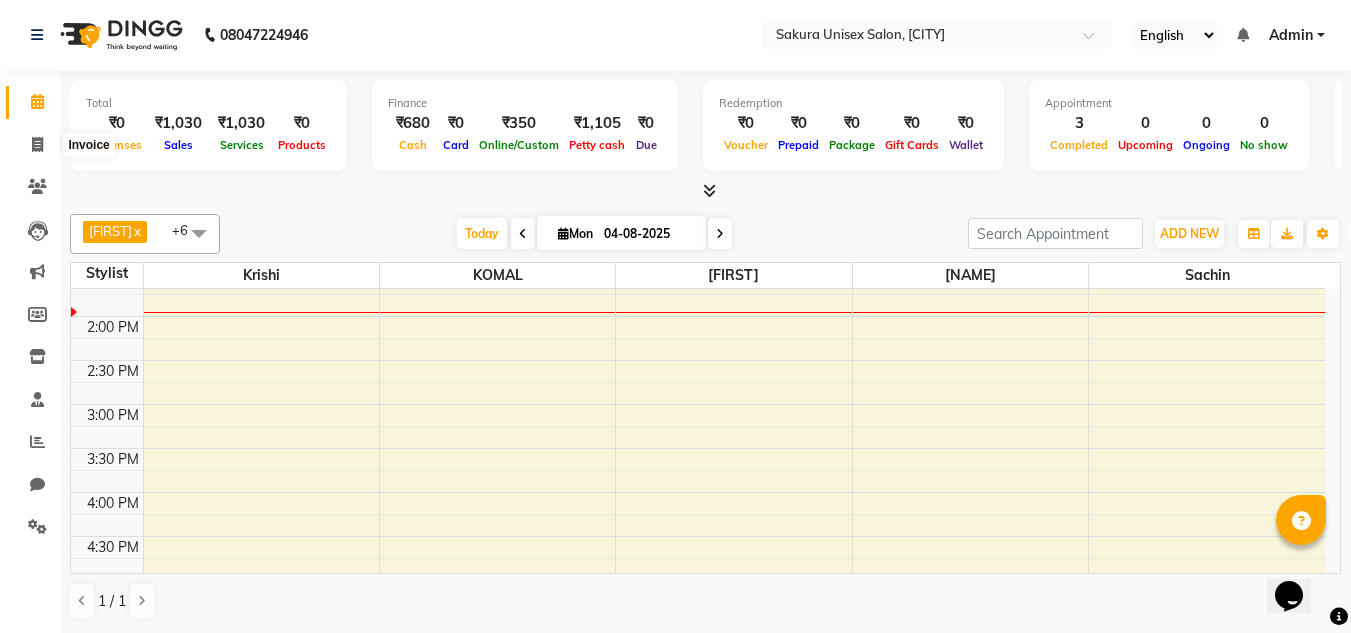 scroll, scrollTop: 0, scrollLeft: 0, axis: both 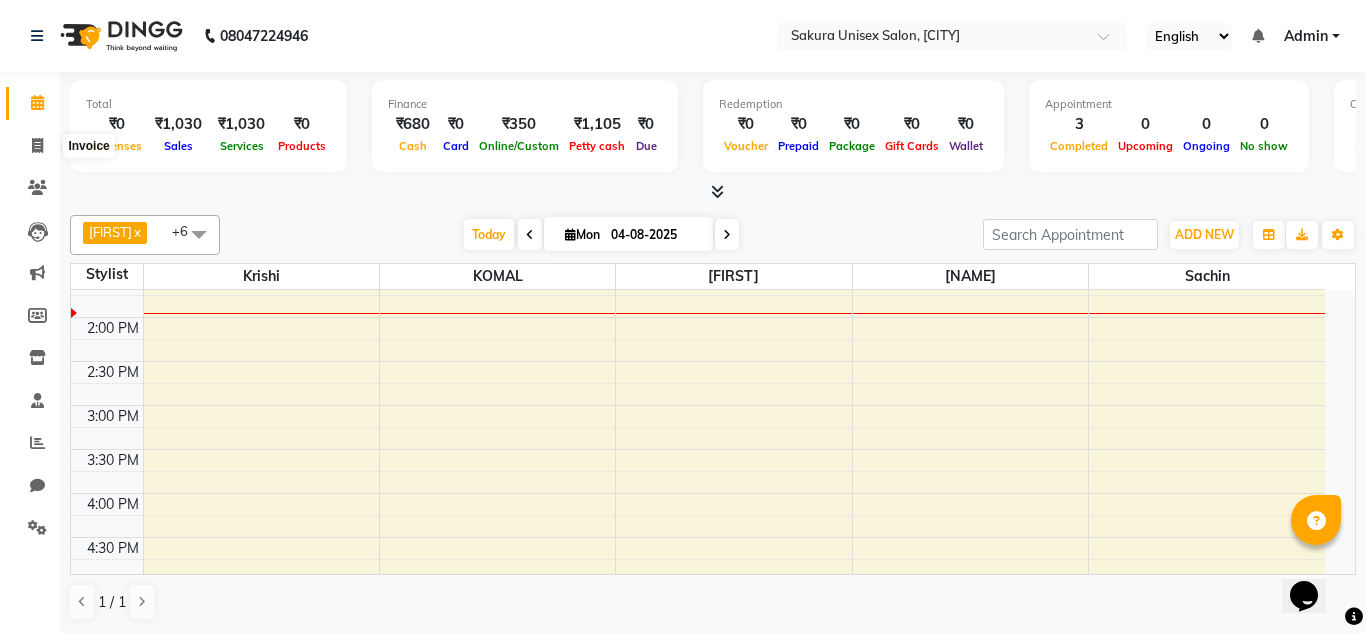 select on "7662" 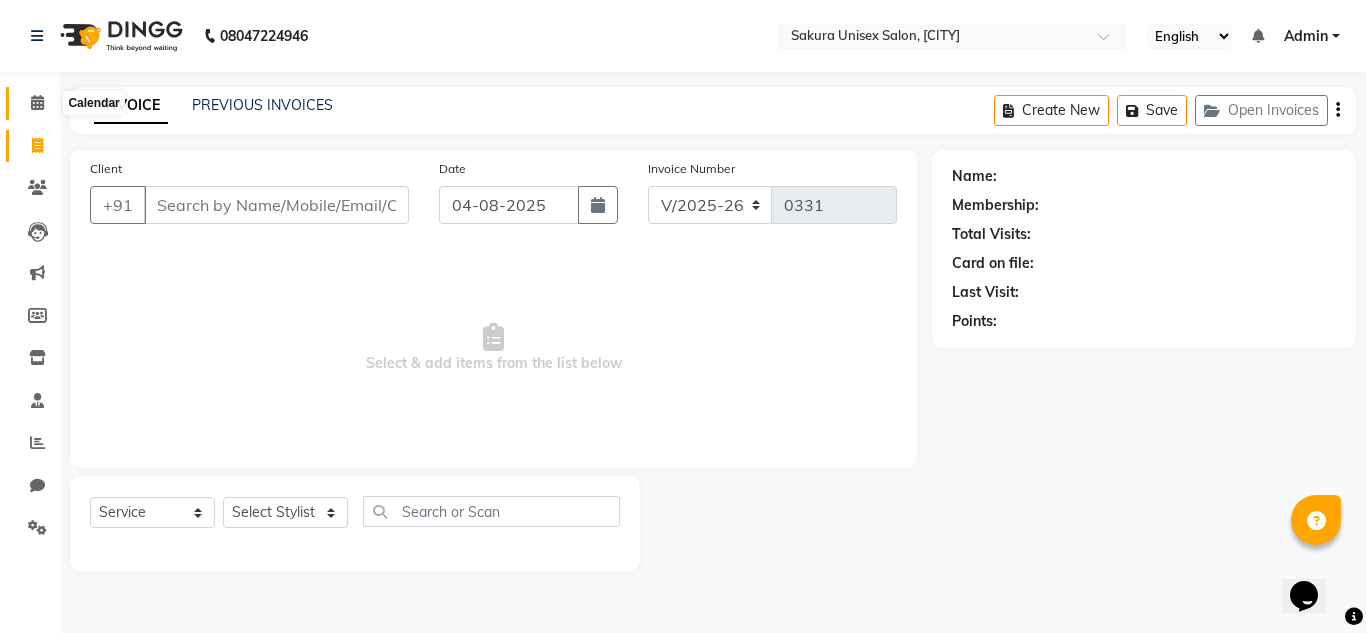 click 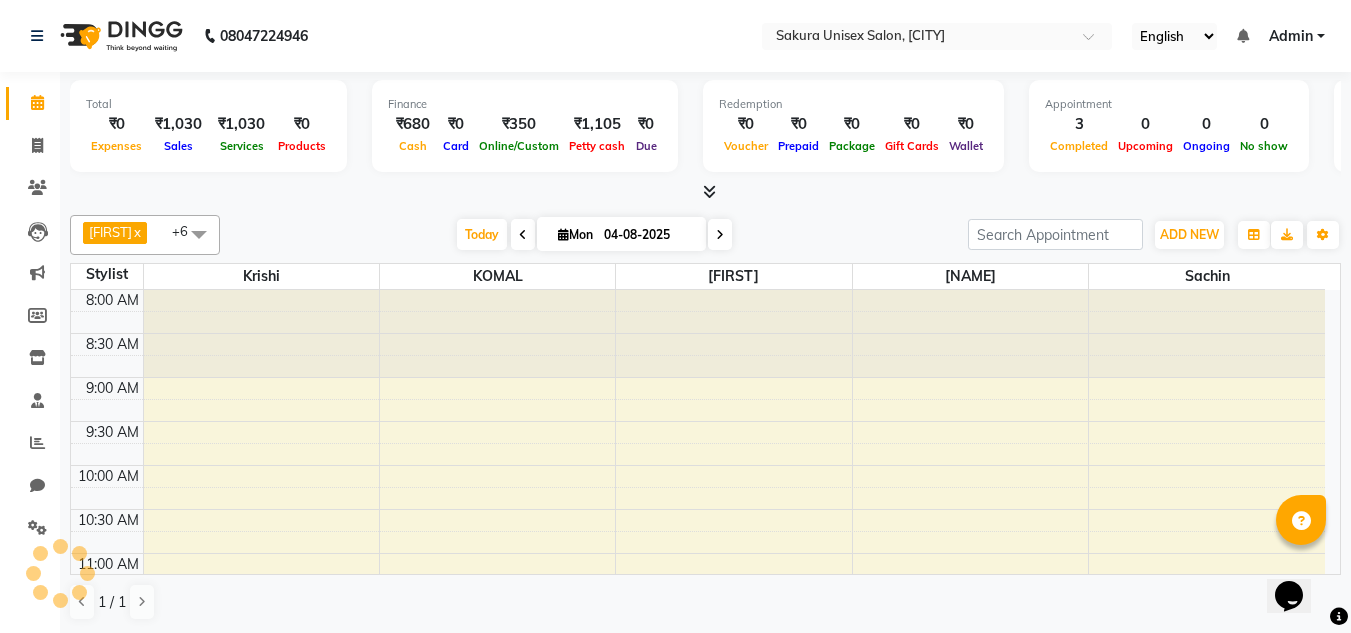 scroll, scrollTop: 0, scrollLeft: 0, axis: both 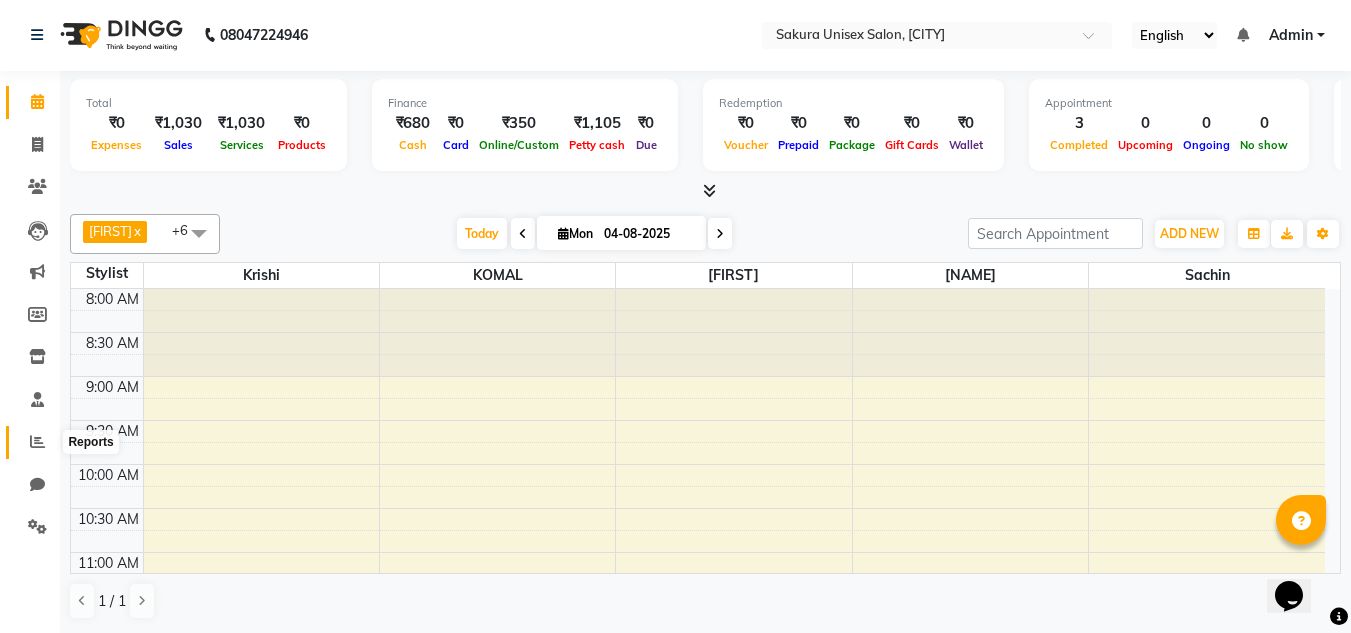 click 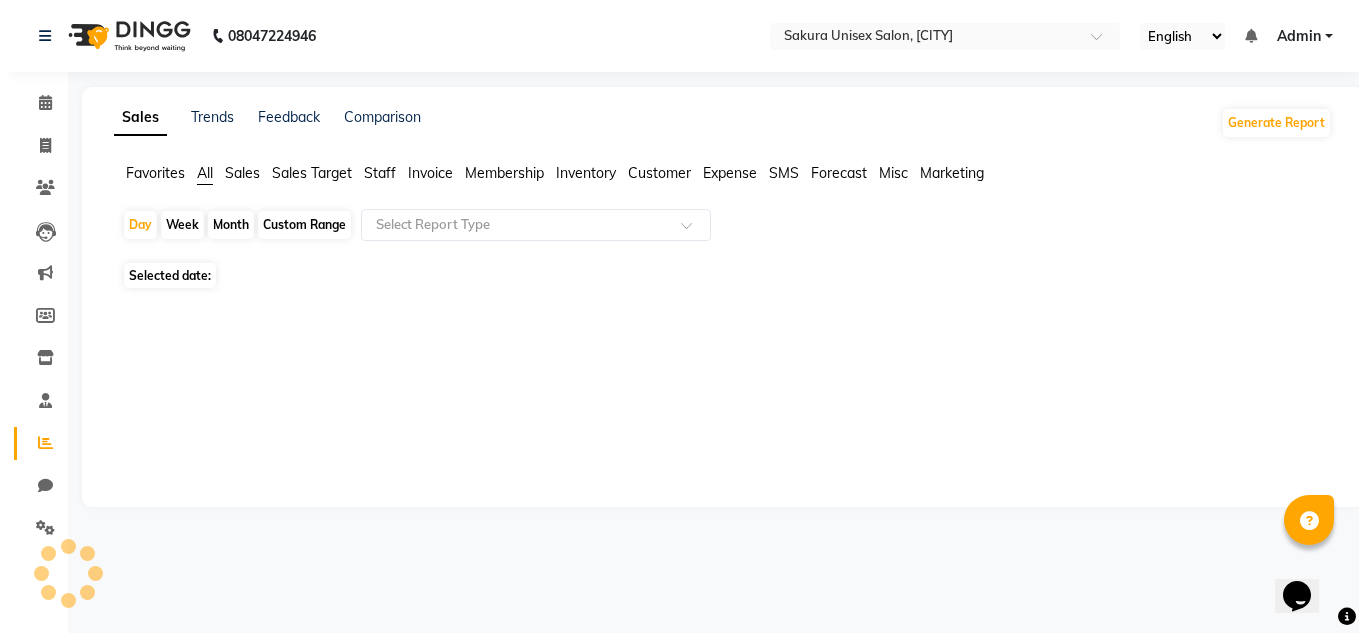 scroll, scrollTop: 0, scrollLeft: 0, axis: both 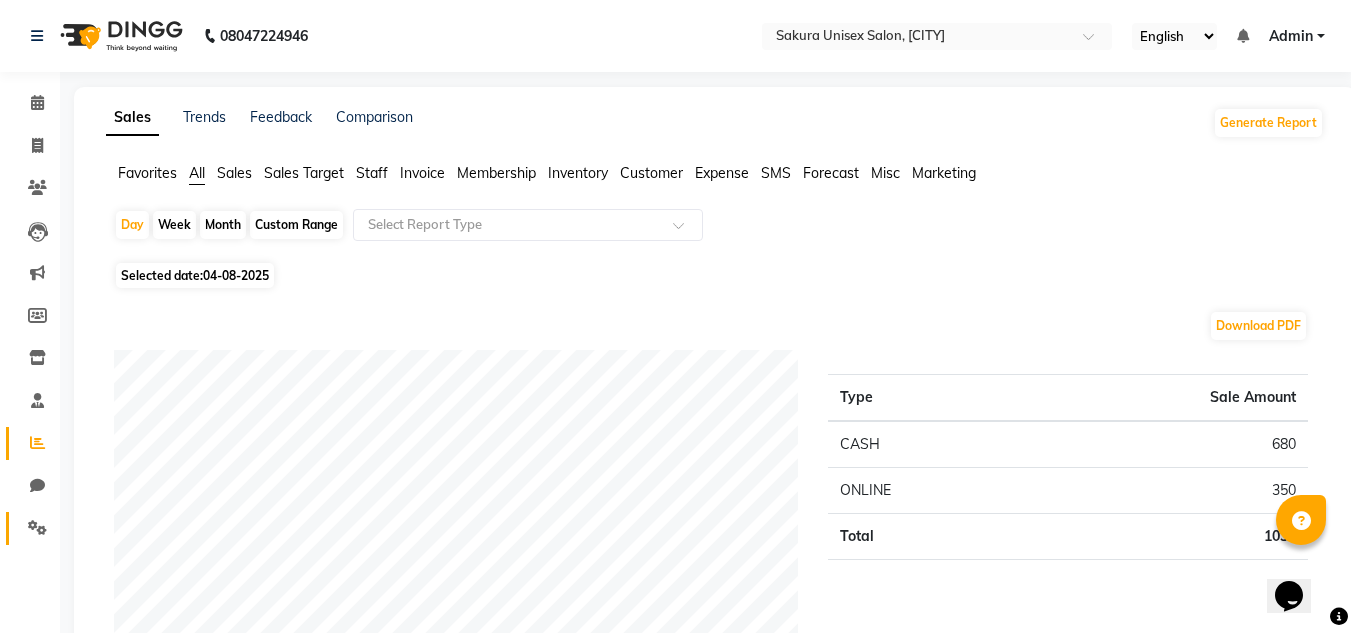 click on "Settings" 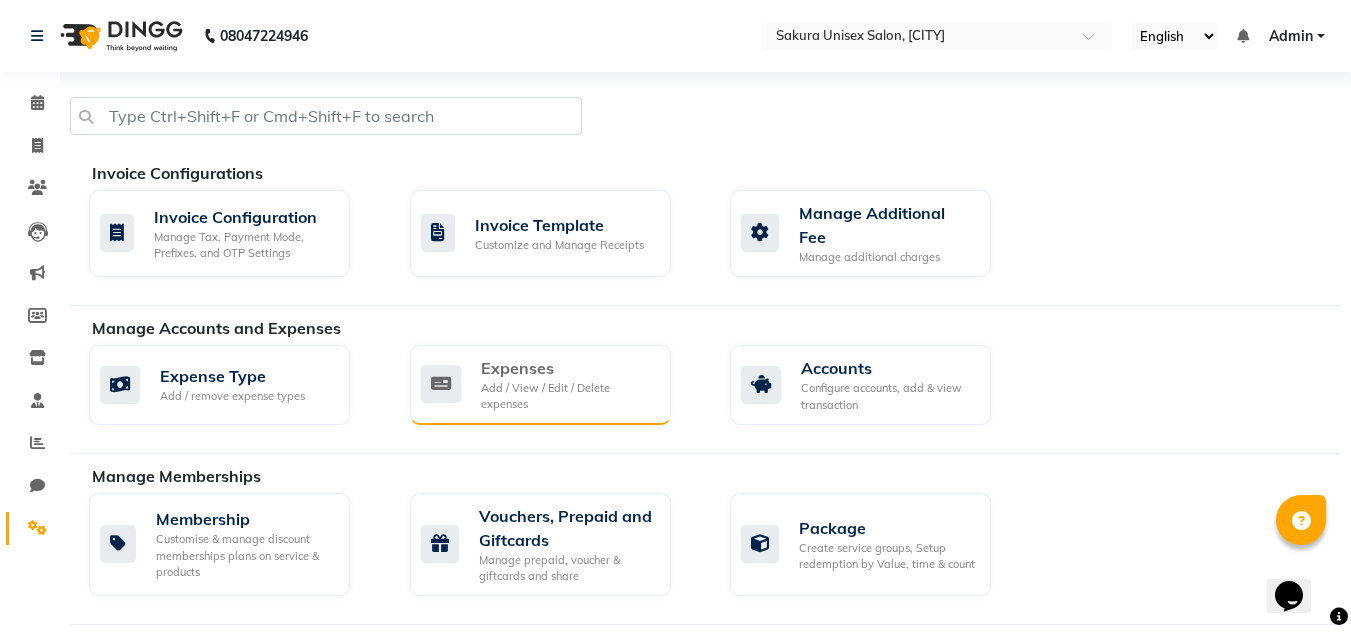 click on "Add / View / Edit / Delete expenses" 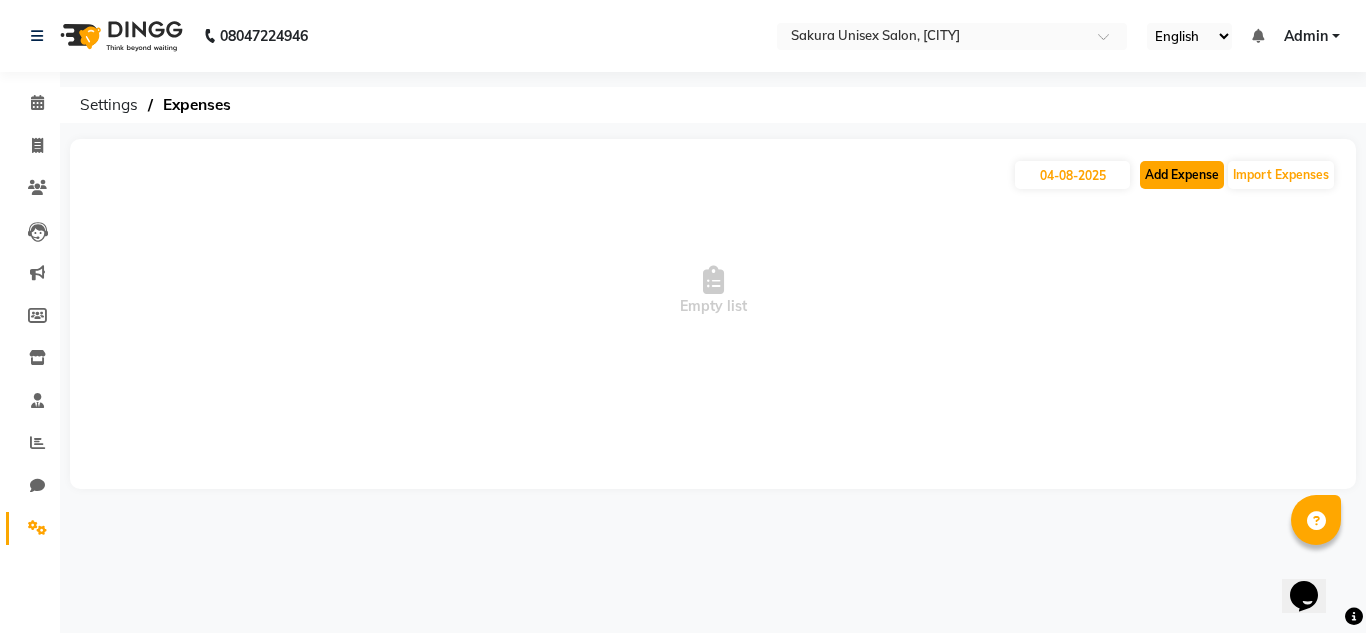click on "Add Expense" 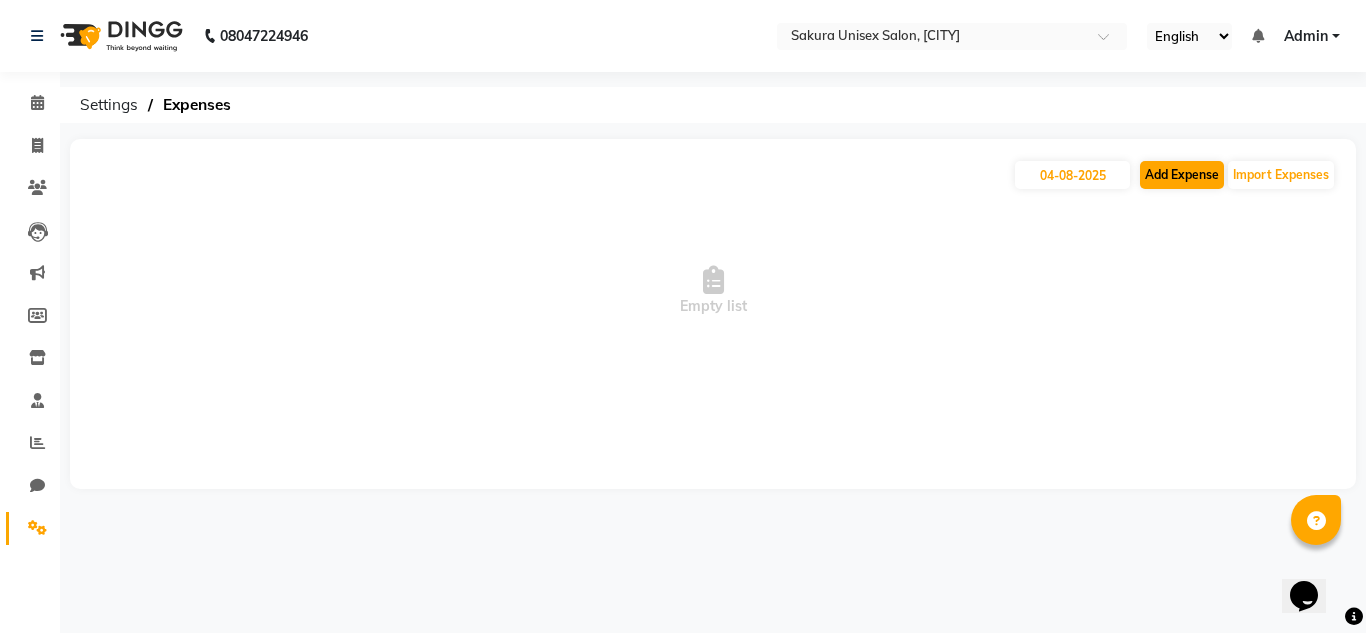 select on "1" 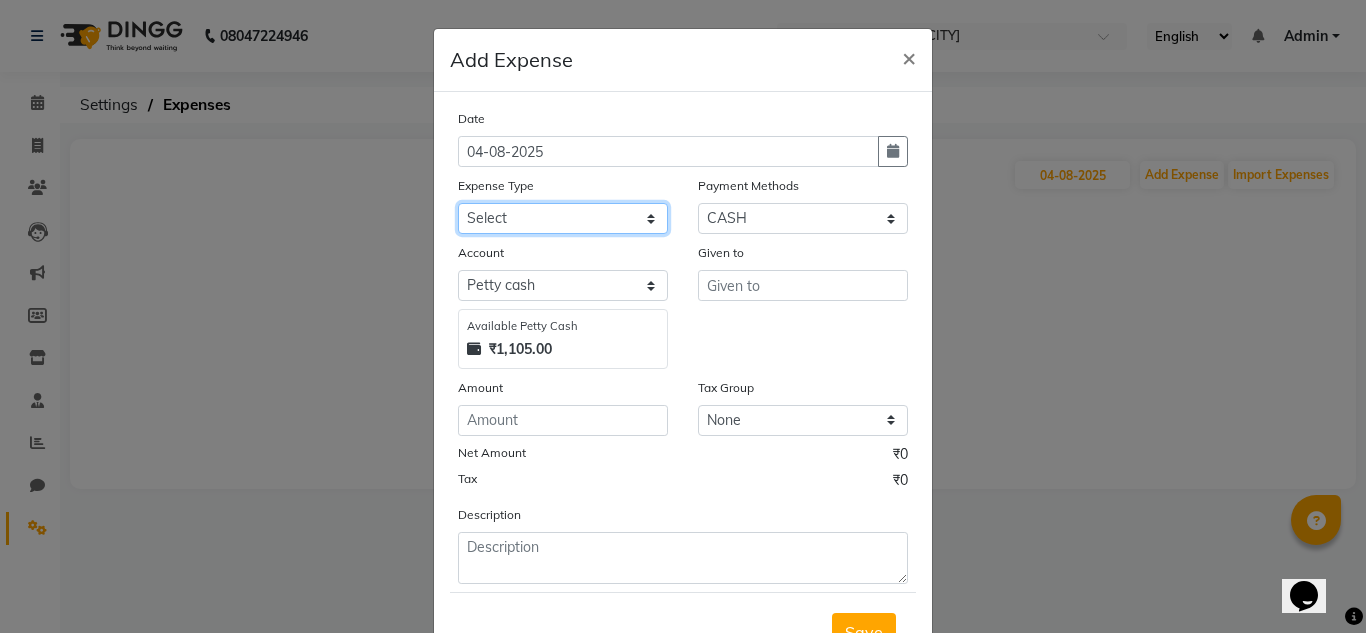 click on "Select Advance Salary Bank charges Car maintenance  Cash transfer to bank Cash transfer to hub Client Snacks Clinical charges Equipment Fuel Govt fee Incentive Insurance International purchase Loan Repayment Maintenance Marketing Miscellaneous MRA Other Pantry Product Rent Salary Staff Snacks Tax Tea & Refreshment Utilities" 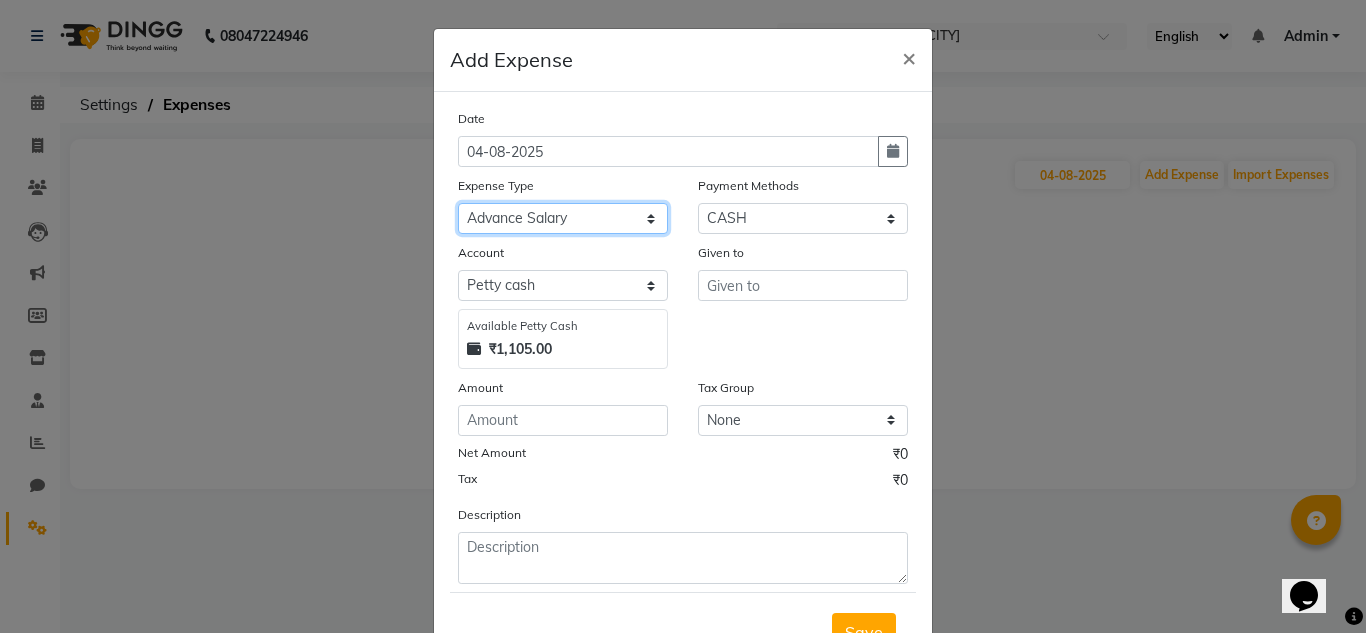 click on "Select Advance Salary Bank charges Car maintenance  Cash transfer to bank Cash transfer to hub Client Snacks Clinical charges Equipment Fuel Govt fee Incentive Insurance International purchase Loan Repayment Maintenance Marketing Miscellaneous MRA Other Pantry Product Rent Salary Staff Snacks Tax Tea & Refreshment Utilities" 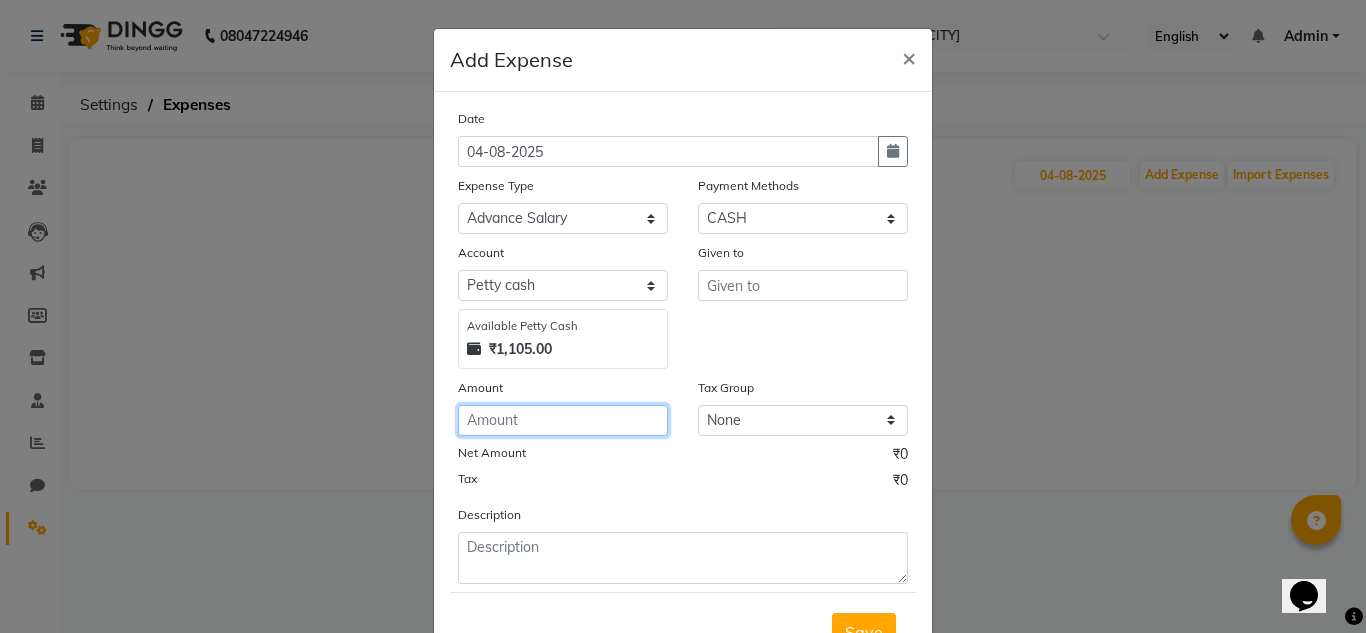 click 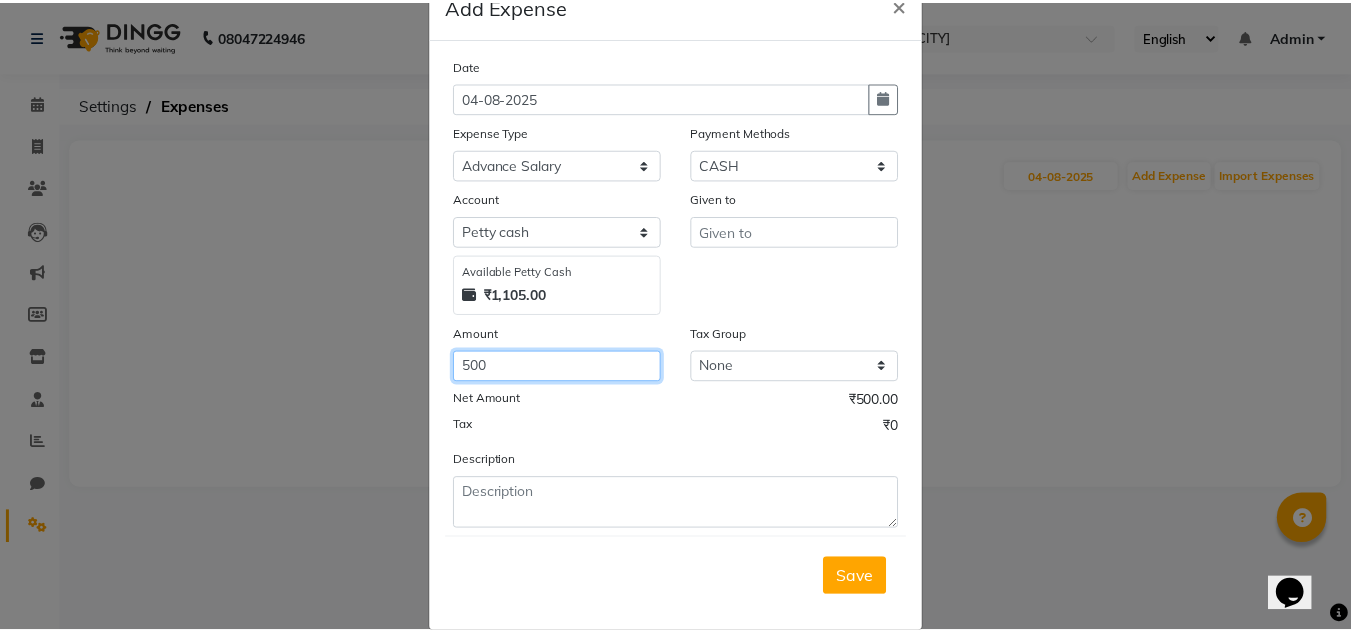 scroll, scrollTop: 83, scrollLeft: 0, axis: vertical 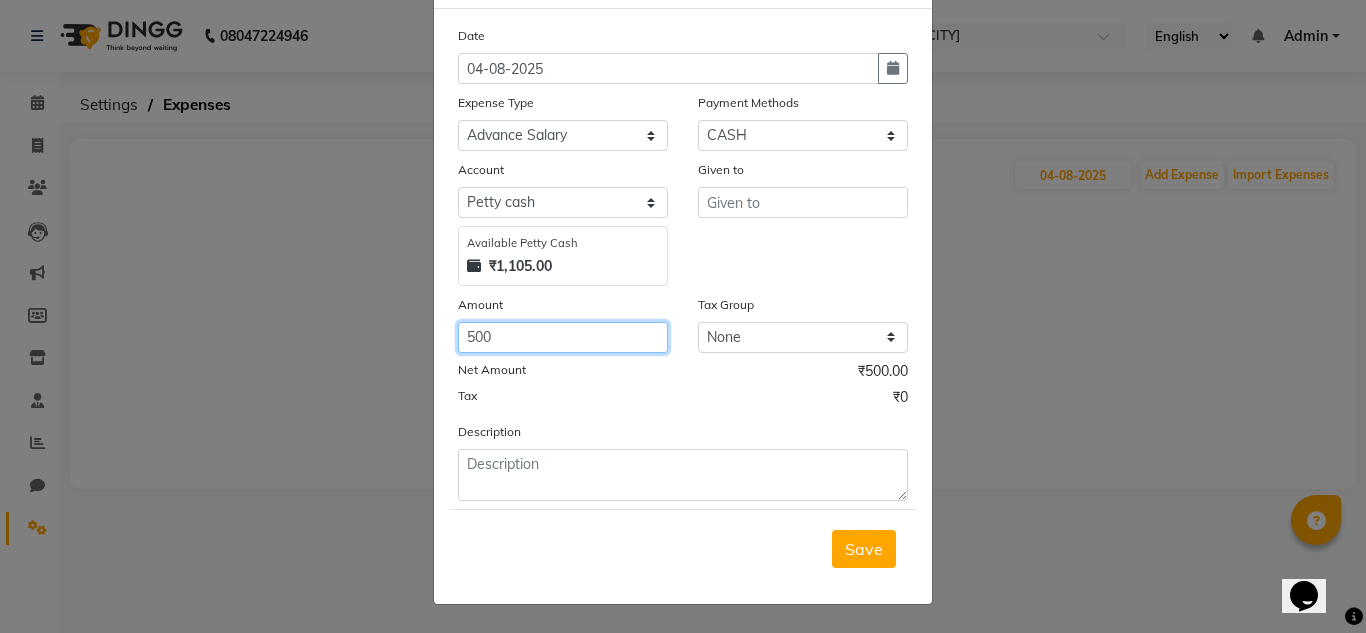 type on "500" 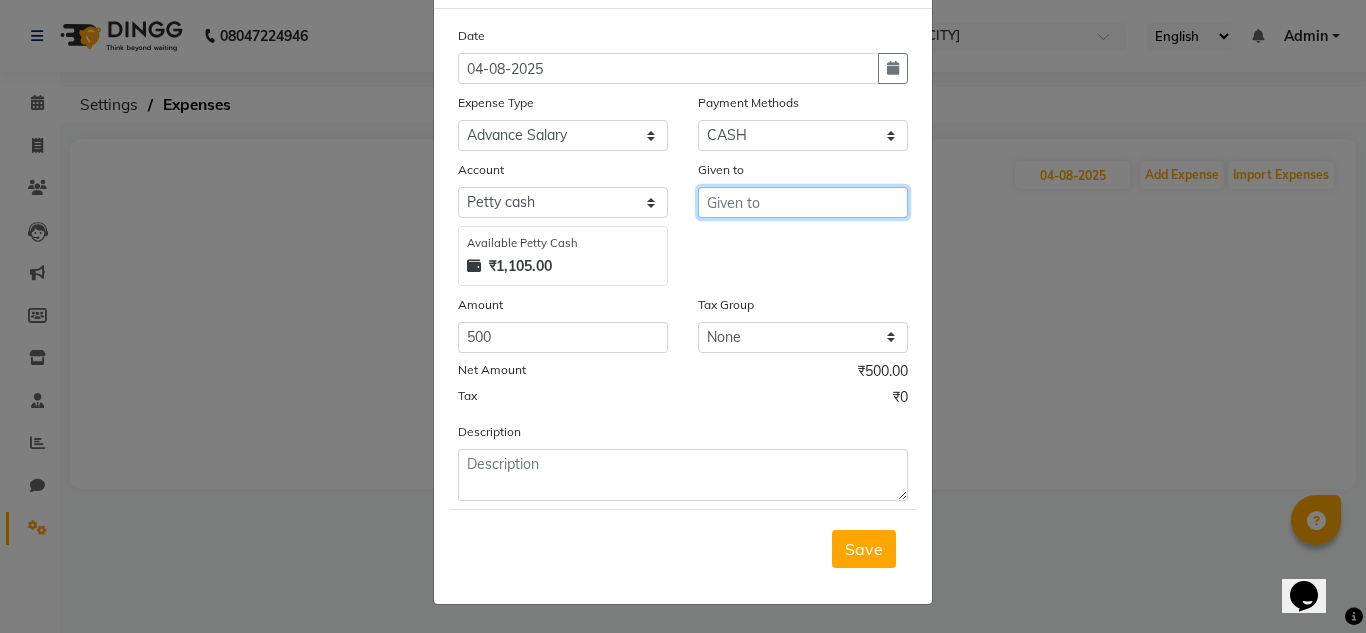 click at bounding box center (803, 202) 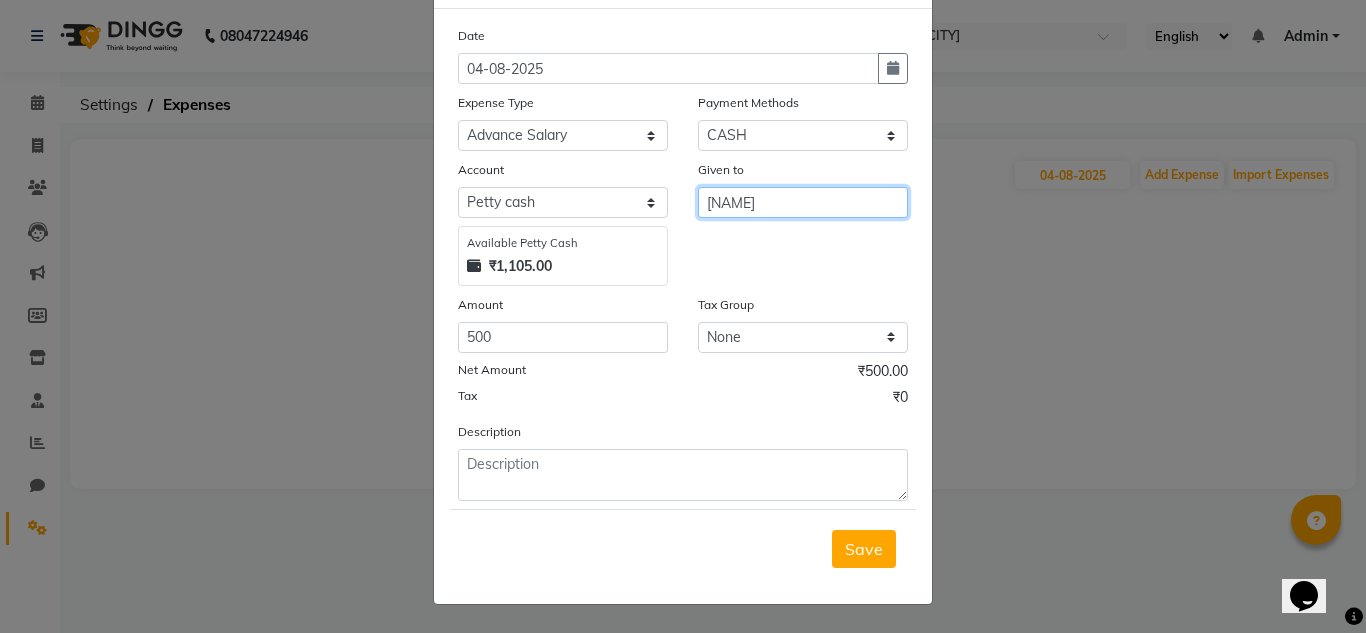 type on "[NAME]" 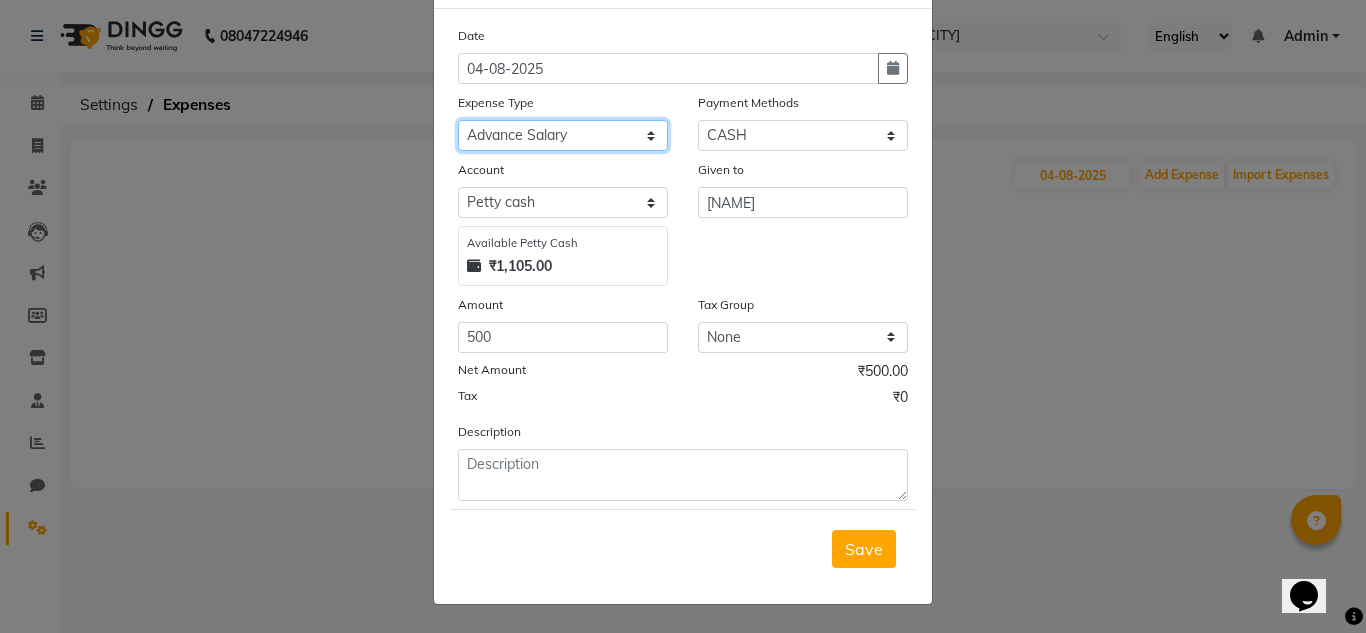 click on "Select Advance Salary Bank charges Car maintenance  Cash transfer to bank Cash transfer to hub Client Snacks Clinical charges Equipment Fuel Govt fee Incentive Insurance International purchase Loan Repayment Maintenance Marketing Miscellaneous MRA Other Pantry Product Rent Salary Staff Snacks Tax Tea & Refreshment Utilities" 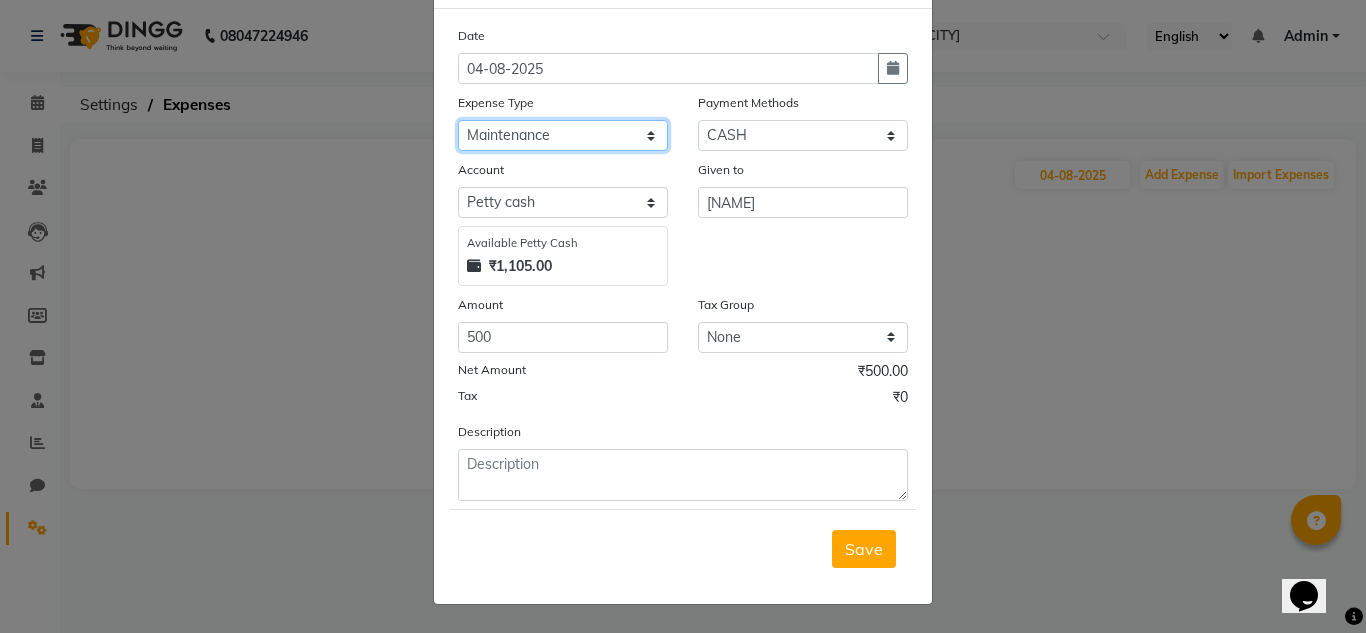 click on "Select Advance Salary Bank charges Car maintenance  Cash transfer to bank Cash transfer to hub Client Snacks Clinical charges Equipment Fuel Govt fee Incentive Insurance International purchase Loan Repayment Maintenance Marketing Miscellaneous MRA Other Pantry Product Rent Salary Staff Snacks Tax Tea & Refreshment Utilities" 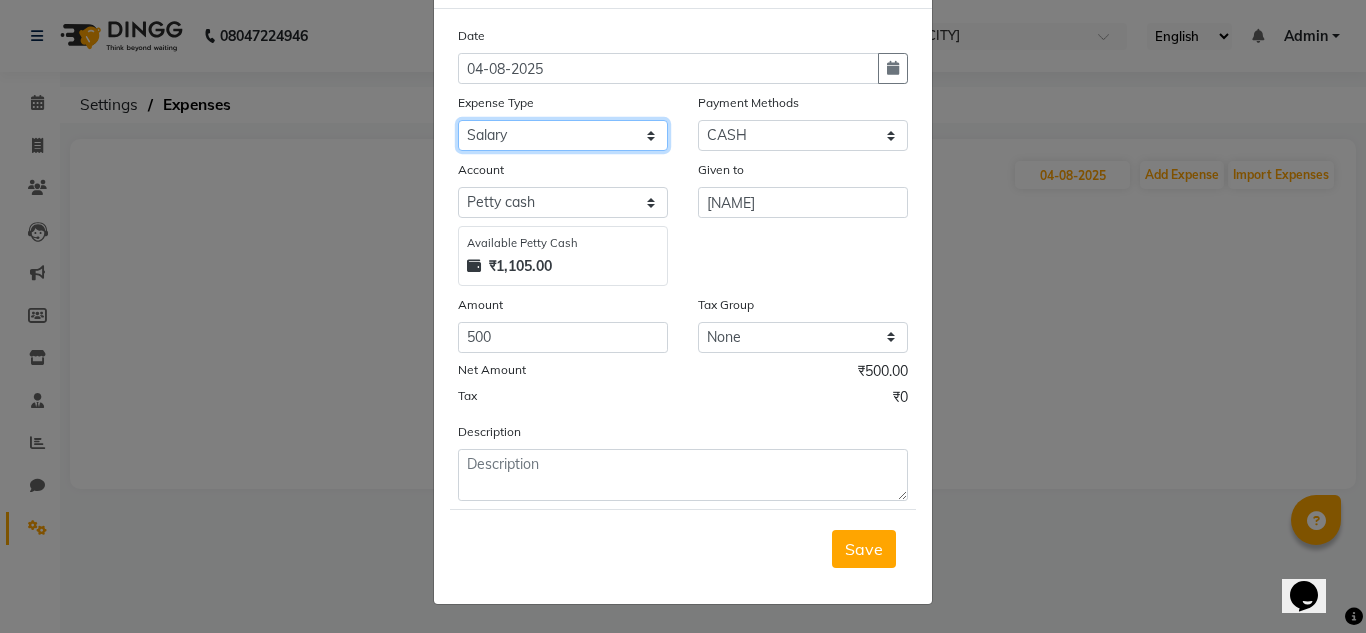 click on "Select Advance Salary Bank charges Car maintenance  Cash transfer to bank Cash transfer to hub Client Snacks Clinical charges Equipment Fuel Govt fee Incentive Insurance International purchase Loan Repayment Maintenance Marketing Miscellaneous MRA Other Pantry Product Rent Salary Staff Snacks Tax Tea & Refreshment Utilities" 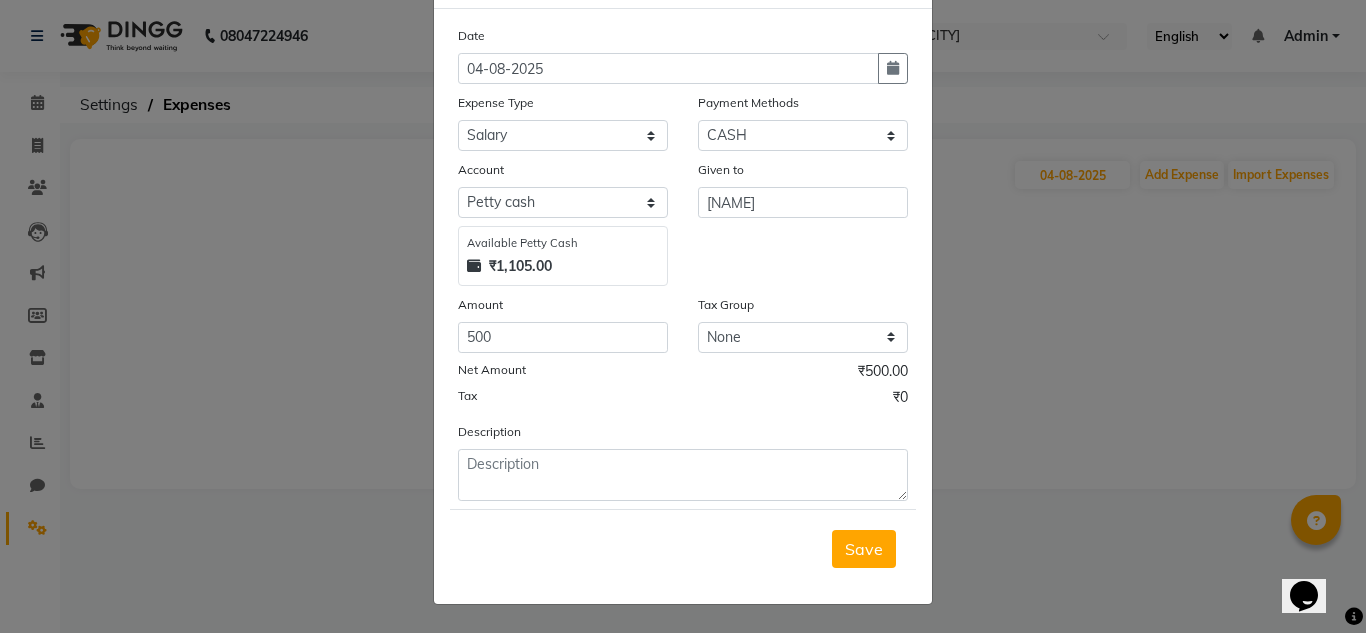 click on "Save" at bounding box center [864, 549] 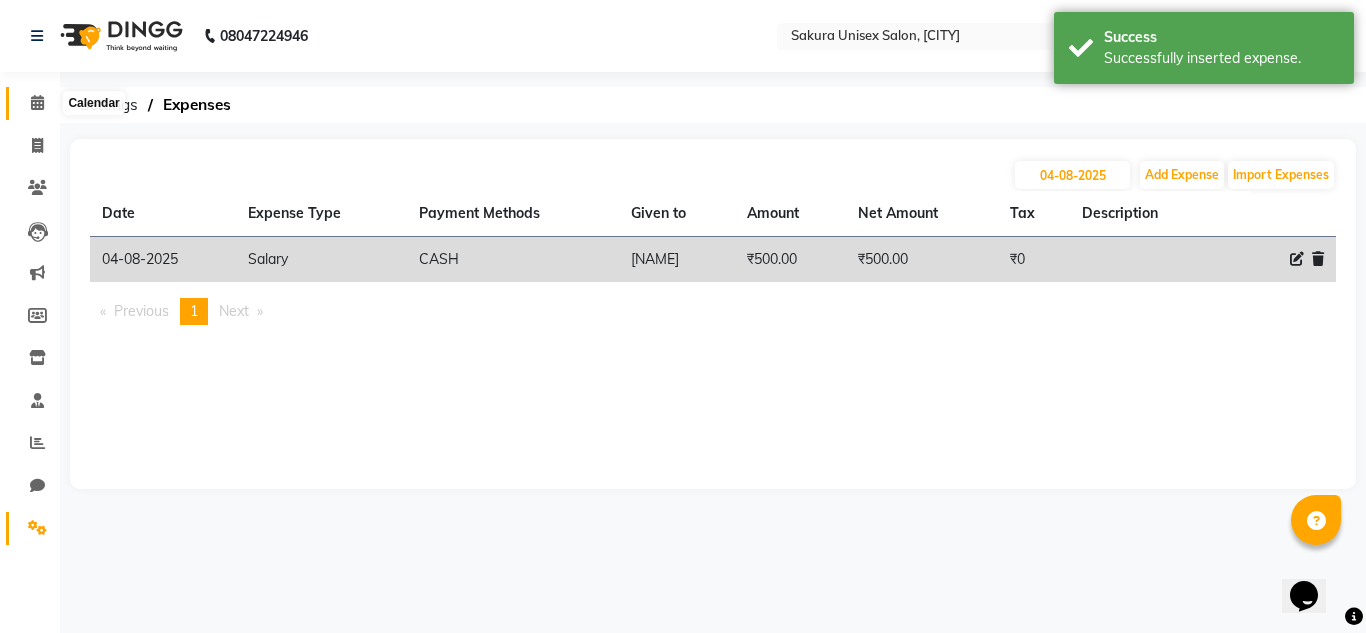 click 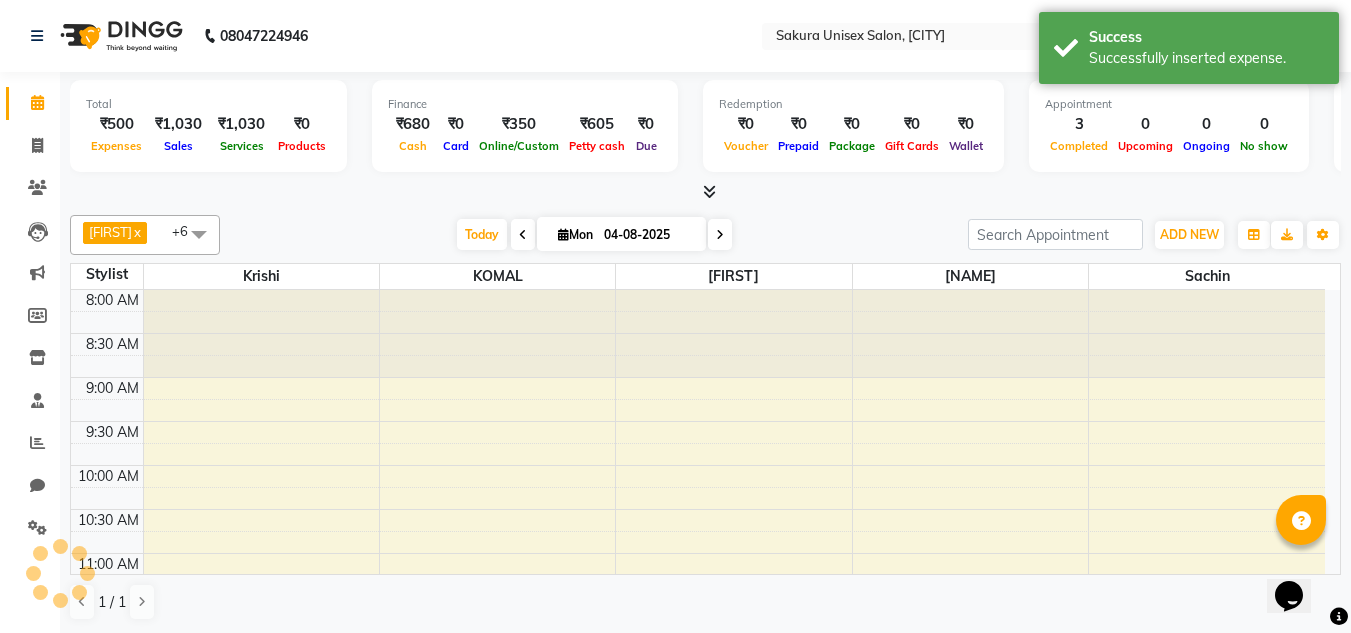 scroll, scrollTop: 0, scrollLeft: 0, axis: both 